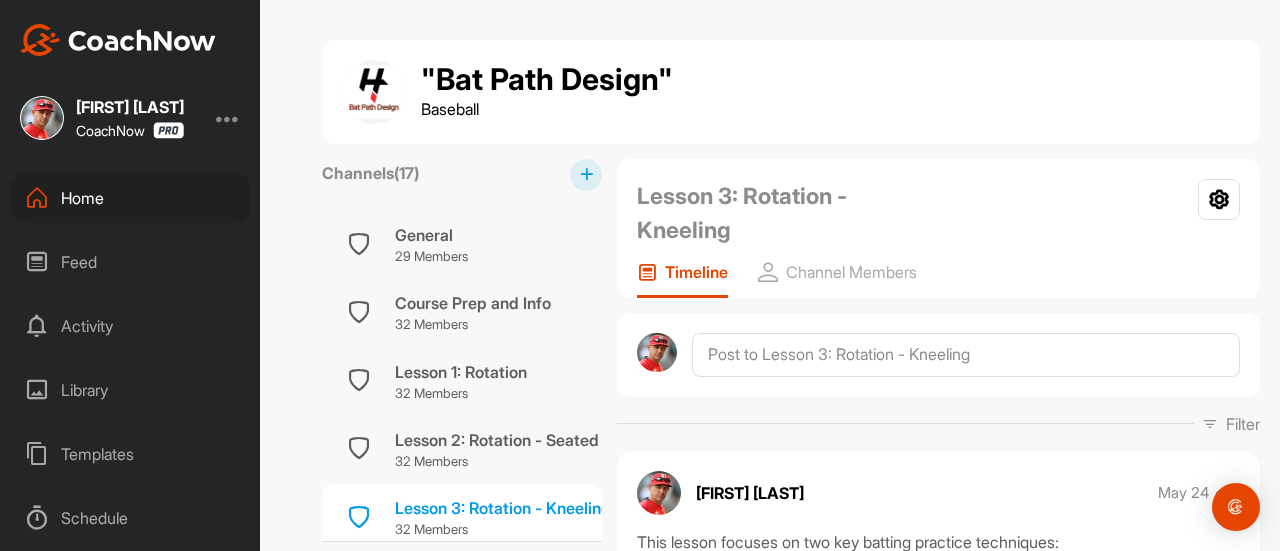 scroll, scrollTop: 0, scrollLeft: 0, axis: both 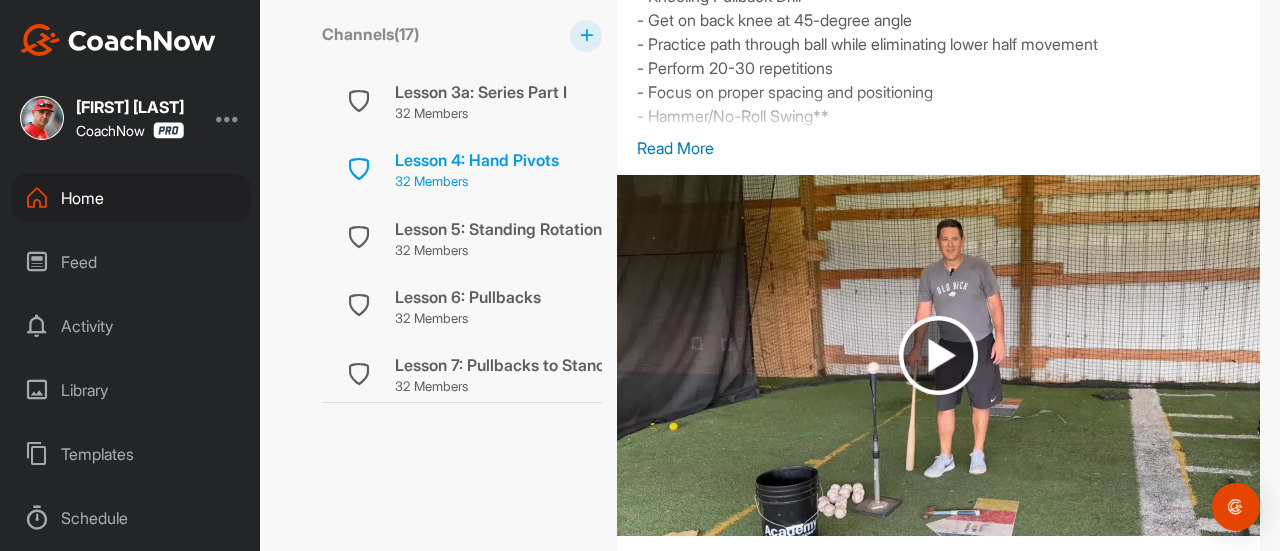 click on "Lesson 4: Hand Pivots" at bounding box center [477, 160] 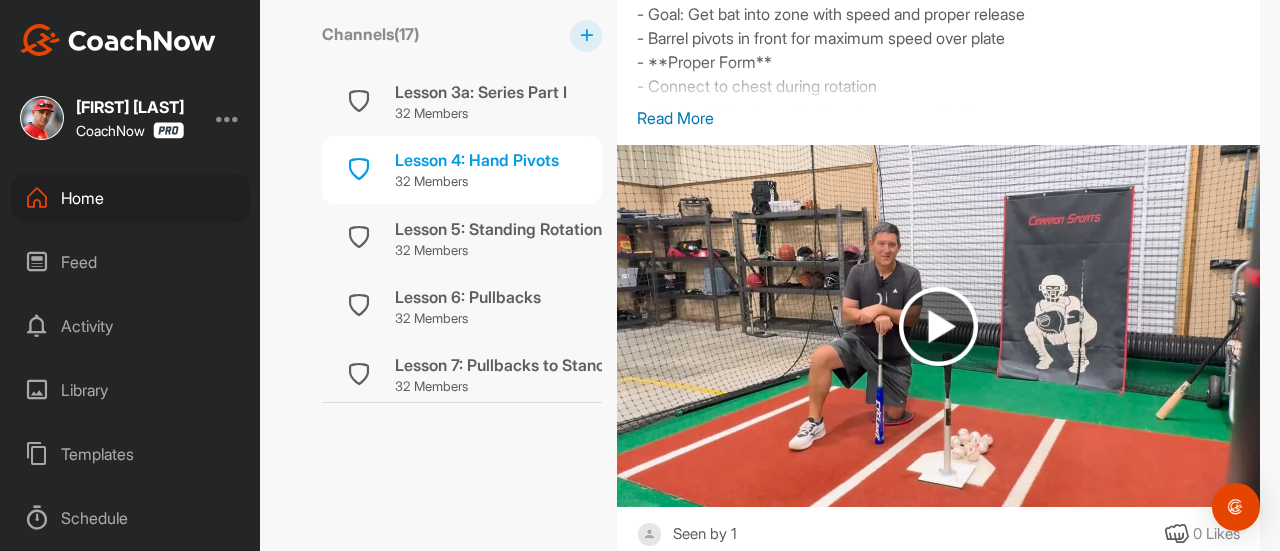 scroll, scrollTop: 599, scrollLeft: 0, axis: vertical 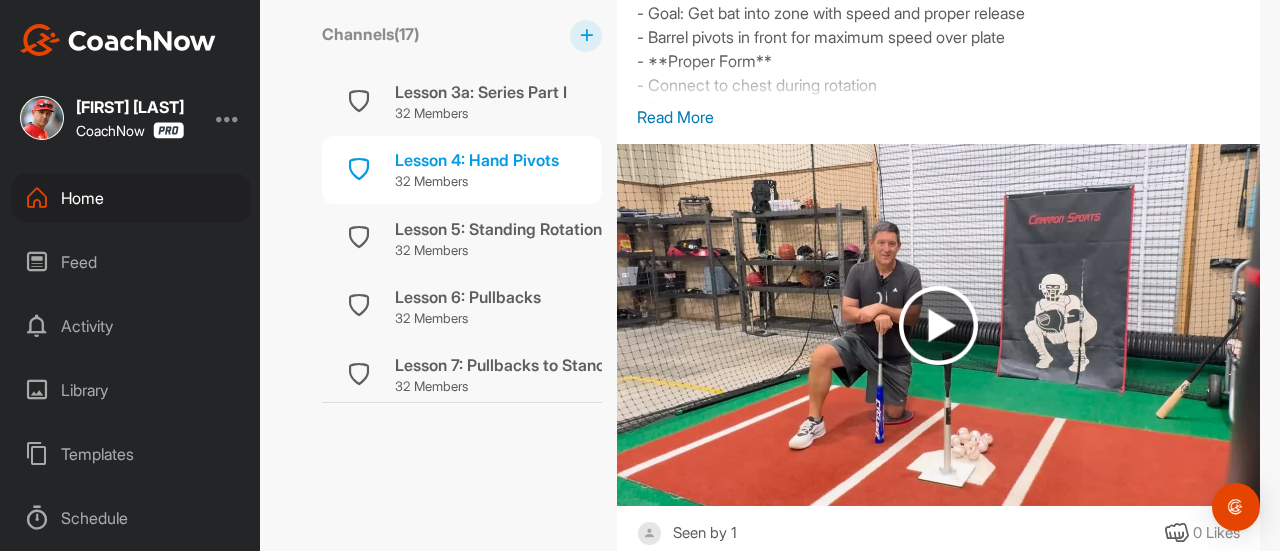 click at bounding box center [938, 325] 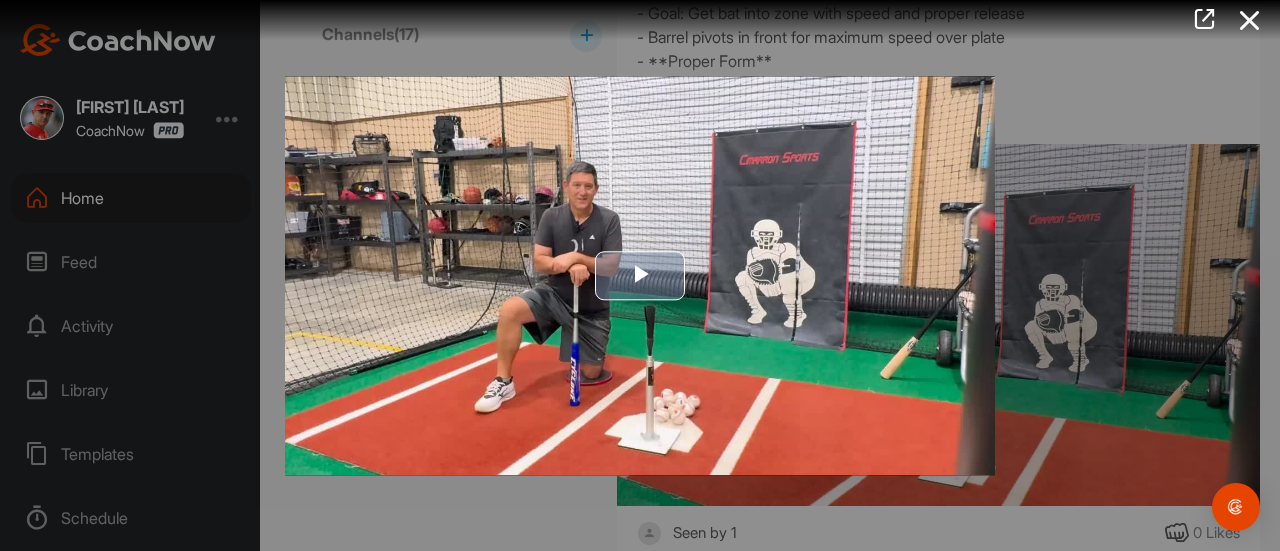 click at bounding box center [640, 276] 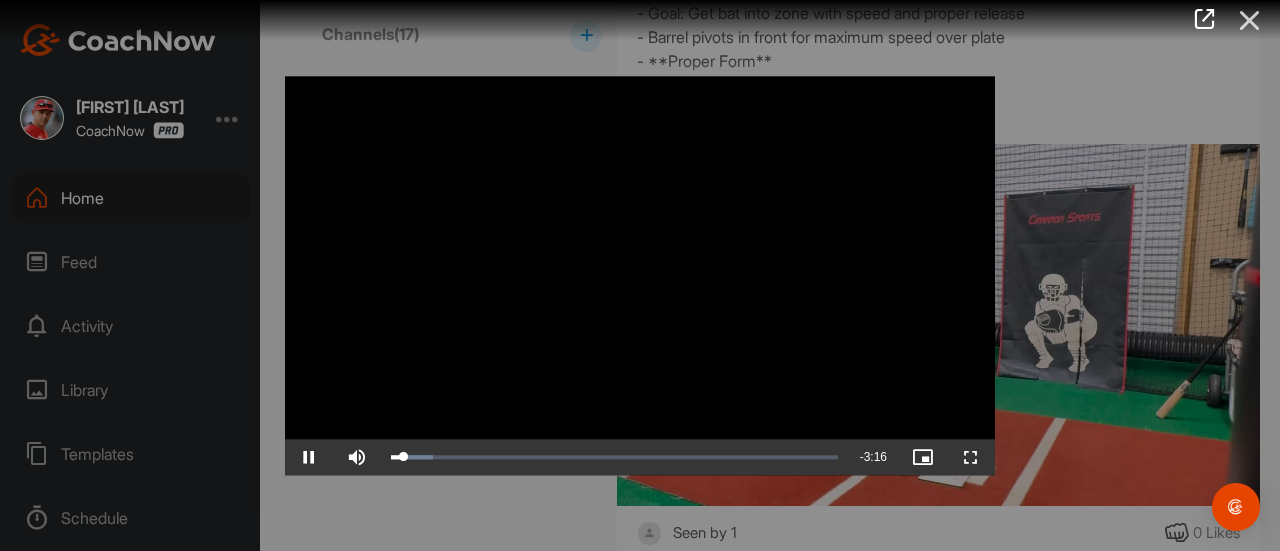 click at bounding box center (1250, 20) 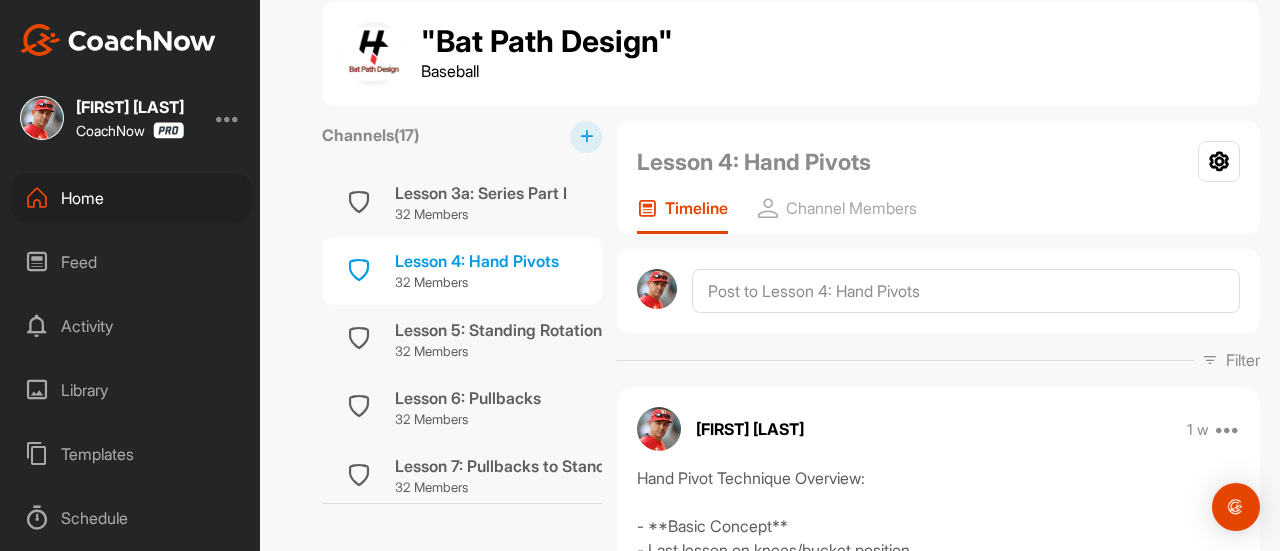 scroll, scrollTop: 22, scrollLeft: 0, axis: vertical 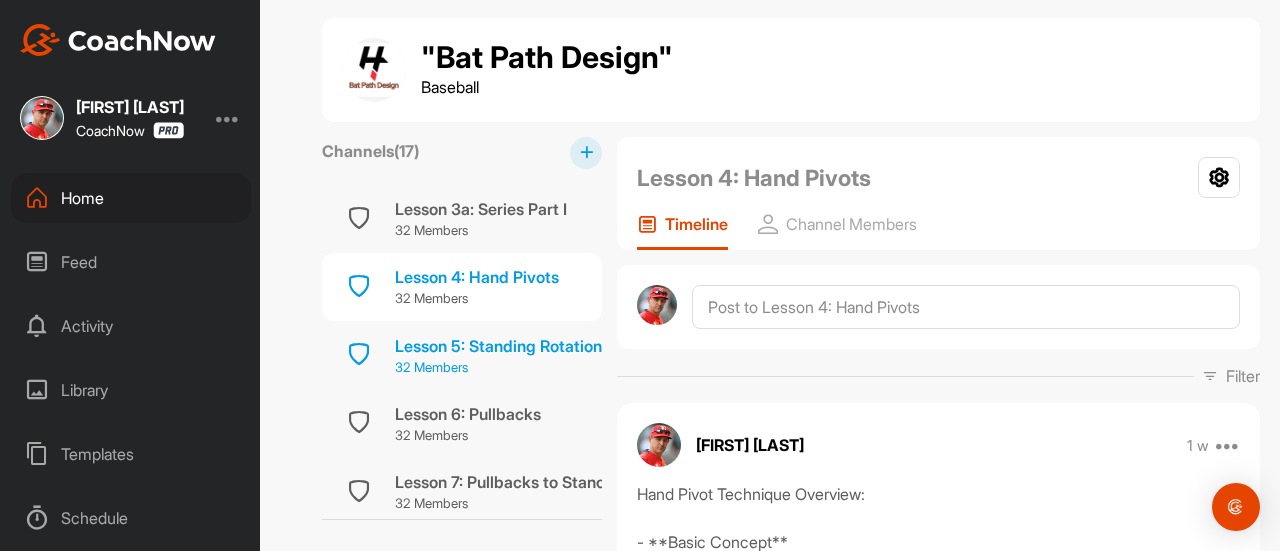 click on "Lesson 5: Standing Rotation" at bounding box center [498, 346] 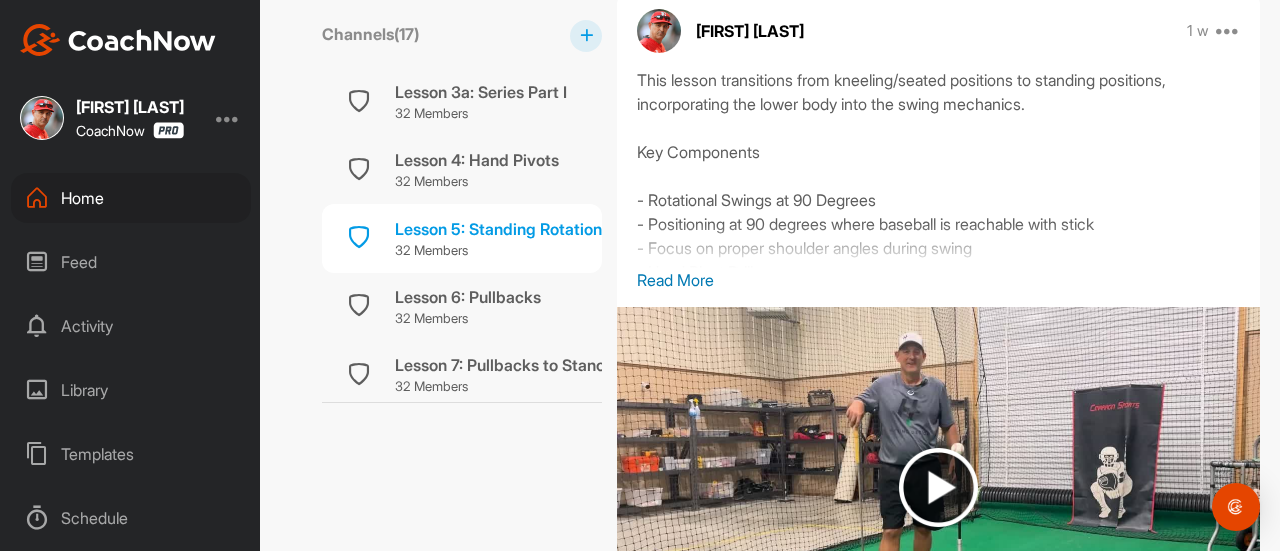 scroll, scrollTop: 450, scrollLeft: 0, axis: vertical 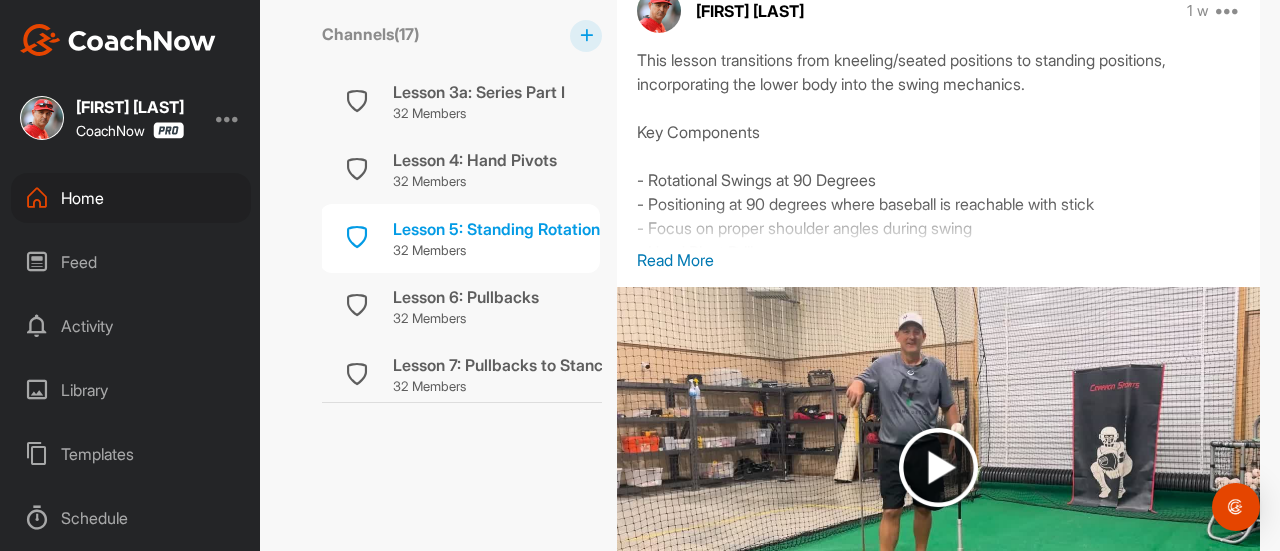 click on "Templates" at bounding box center (131, 454) 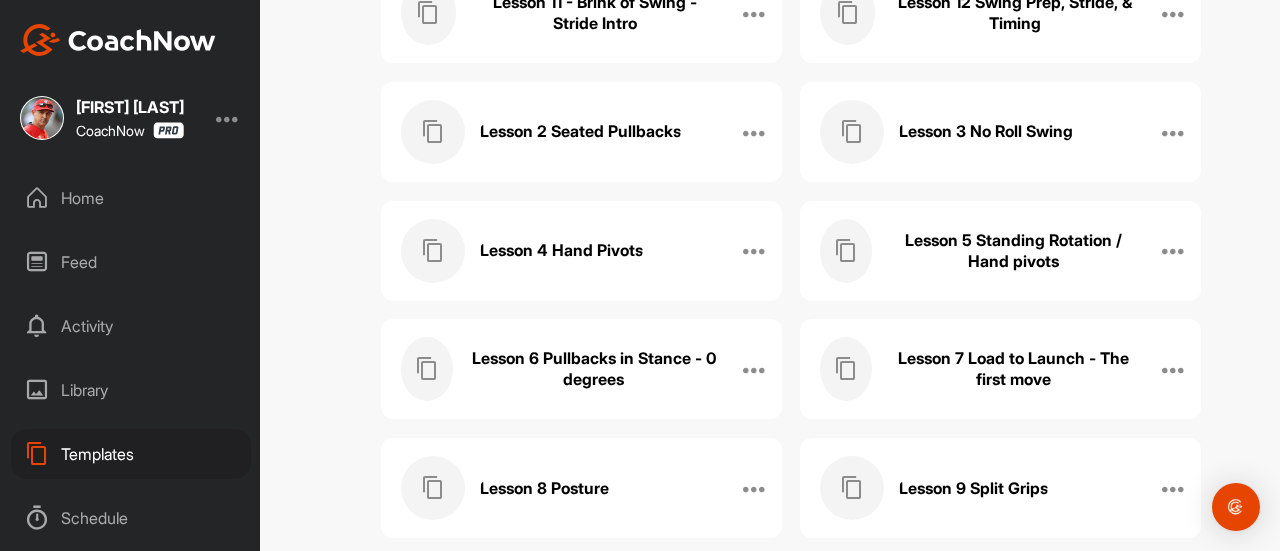scroll, scrollTop: 683, scrollLeft: 0, axis: vertical 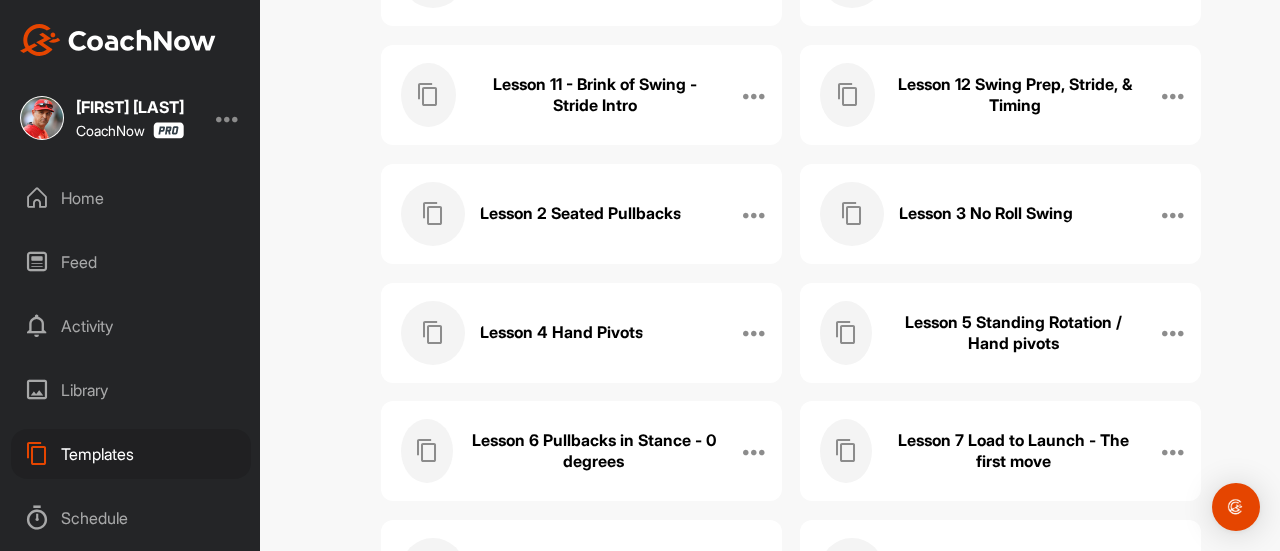 click on "Lesson 5 Standing Rotation / Hand pivots" at bounding box center (1013, 333) 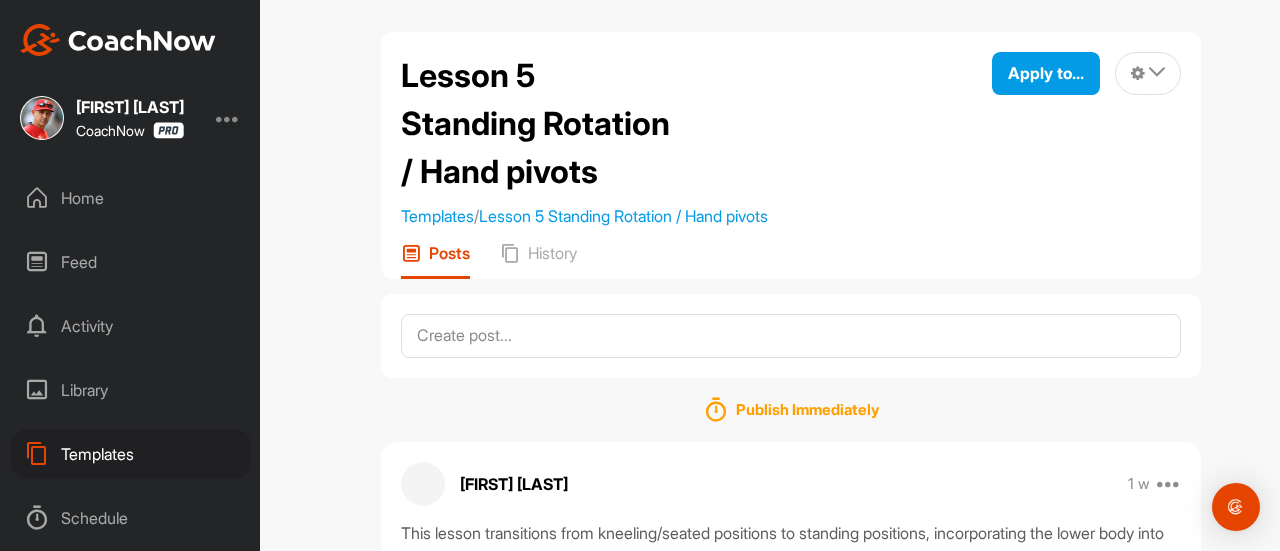 scroll, scrollTop: 0, scrollLeft: 0, axis: both 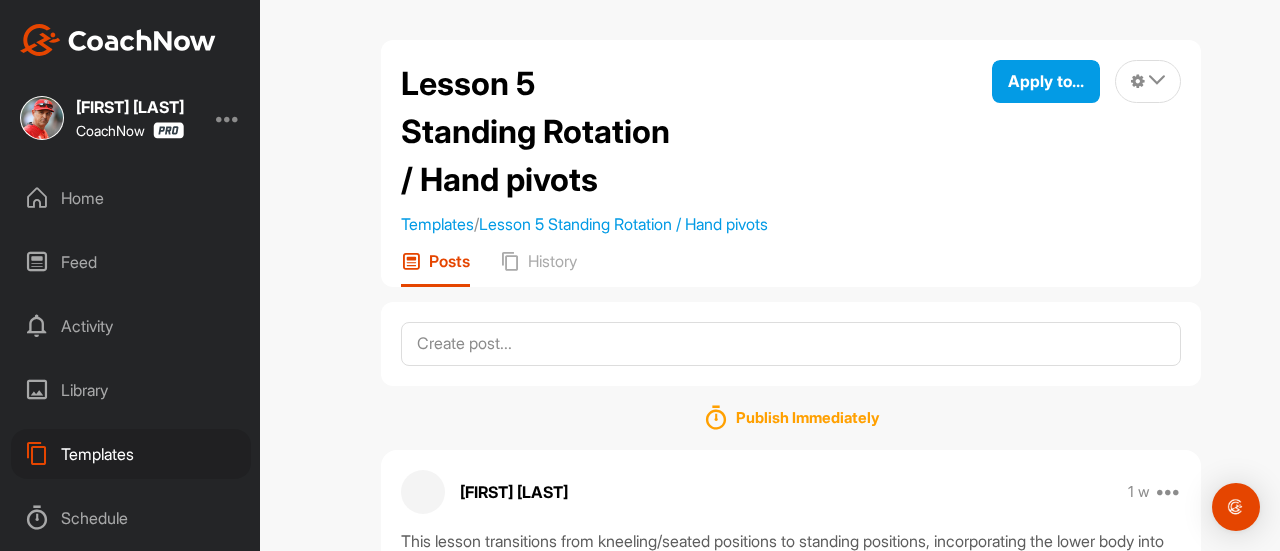 click on "Home" at bounding box center (131, 198) 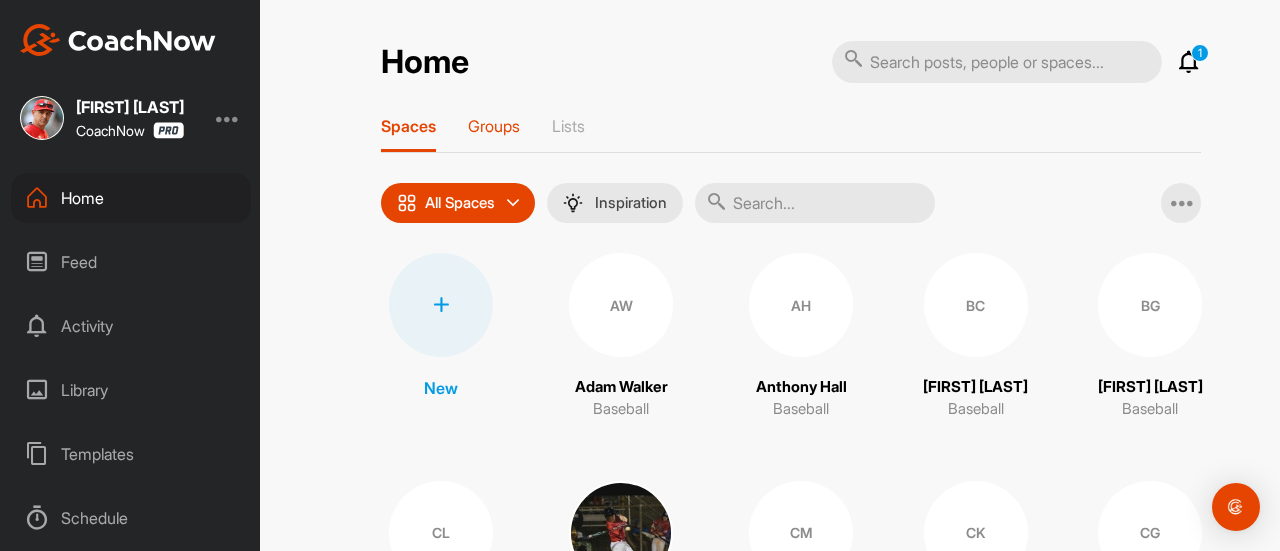 click on "Groups" at bounding box center (494, 126) 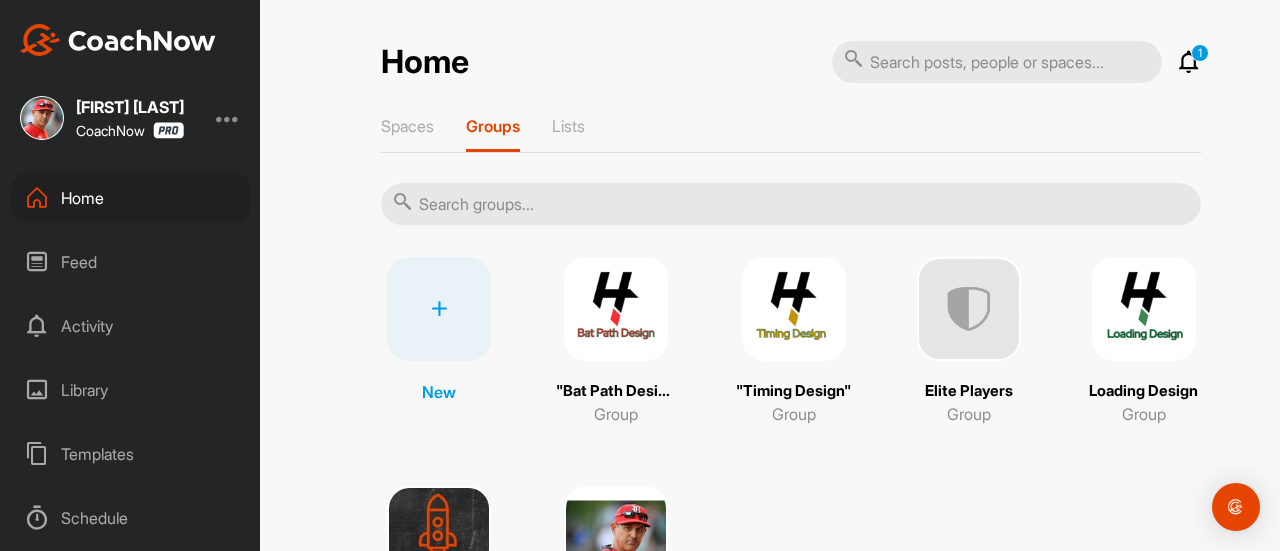 click at bounding box center [616, 309] 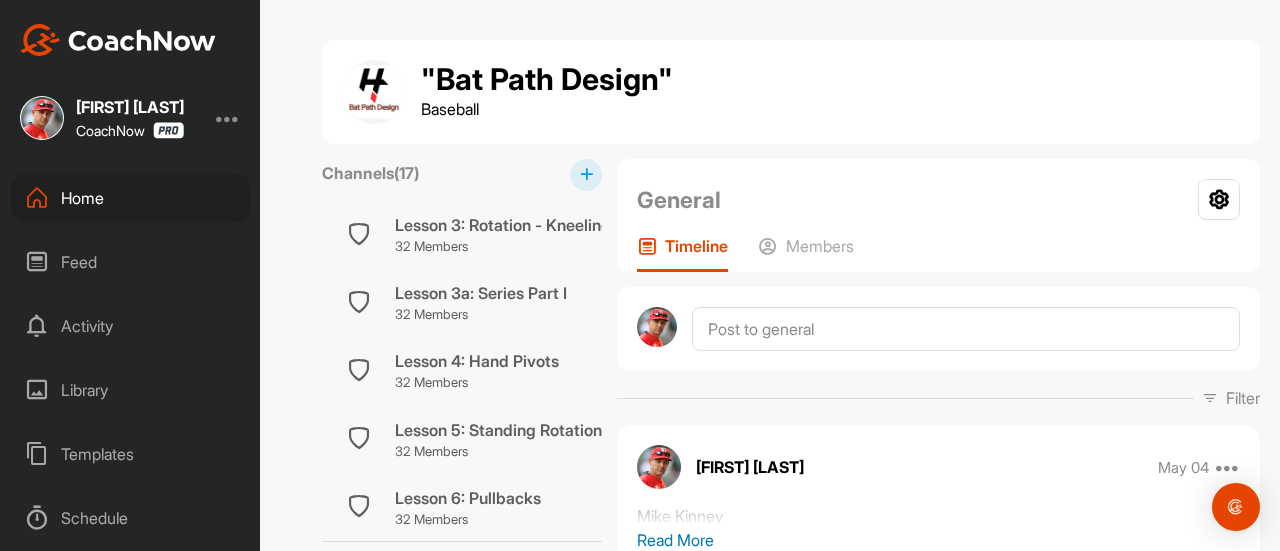 scroll, scrollTop: 284, scrollLeft: 0, axis: vertical 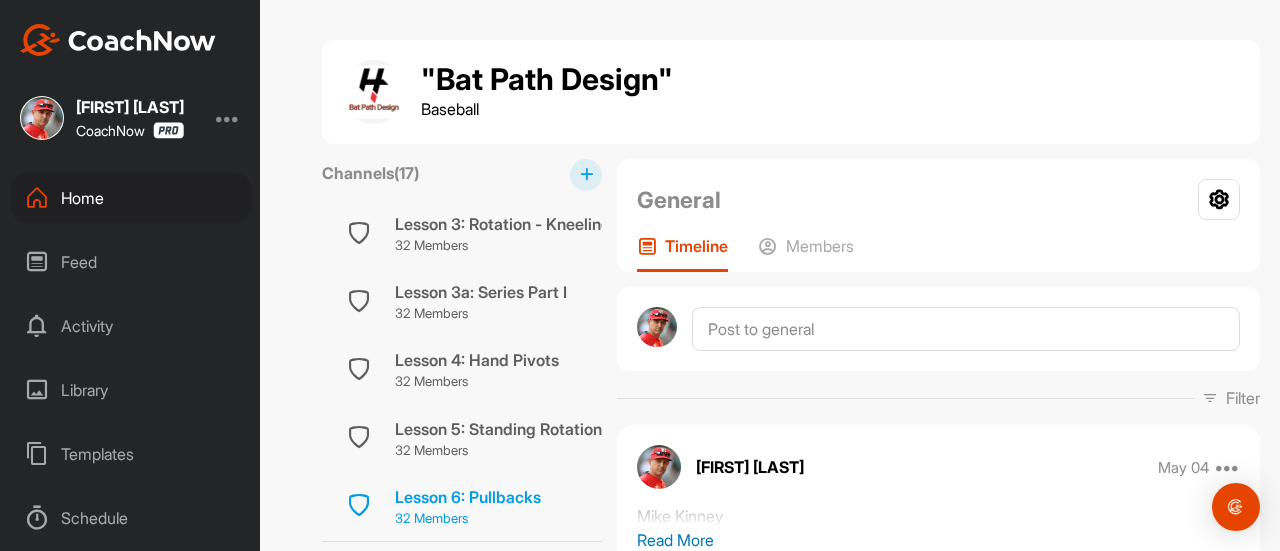 click on "Lesson 6: Pullbacks" at bounding box center (468, 497) 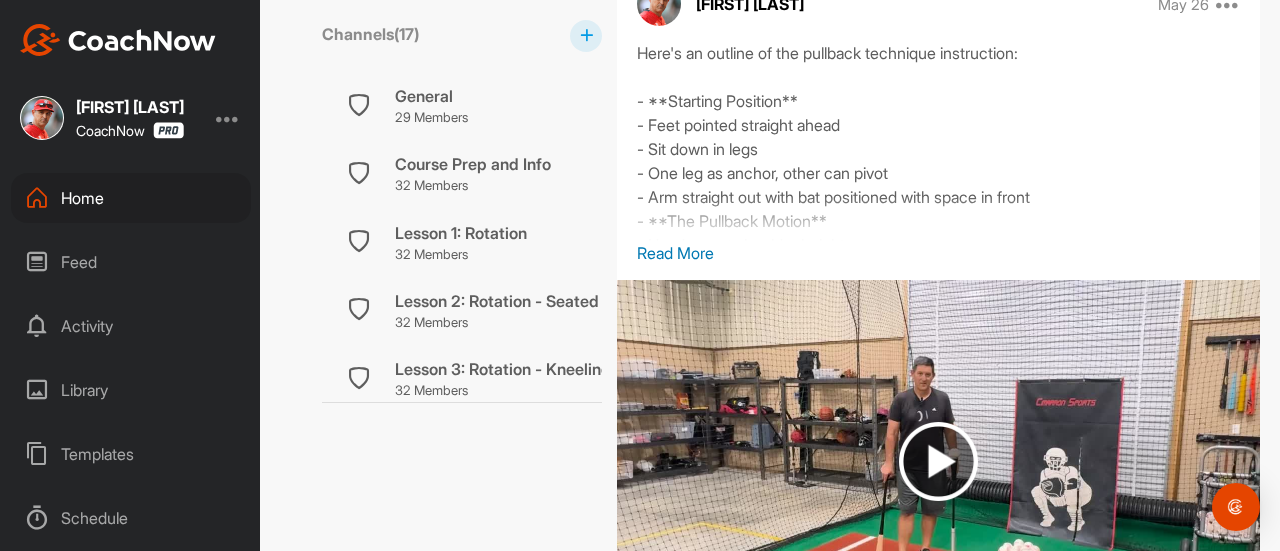scroll, scrollTop: 465, scrollLeft: 0, axis: vertical 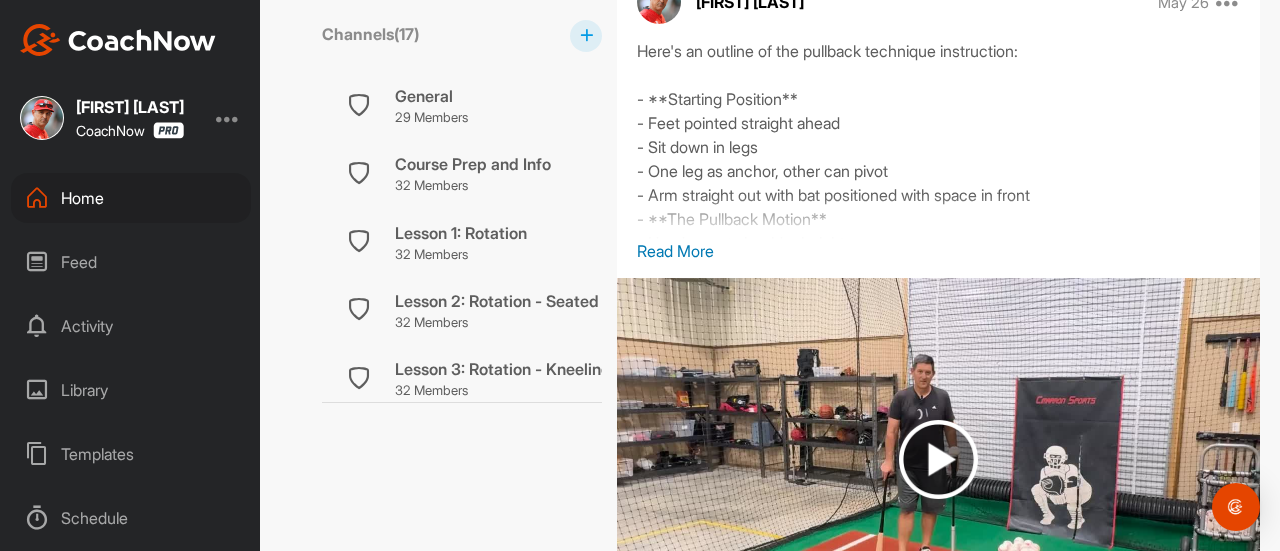 click at bounding box center (938, 459) 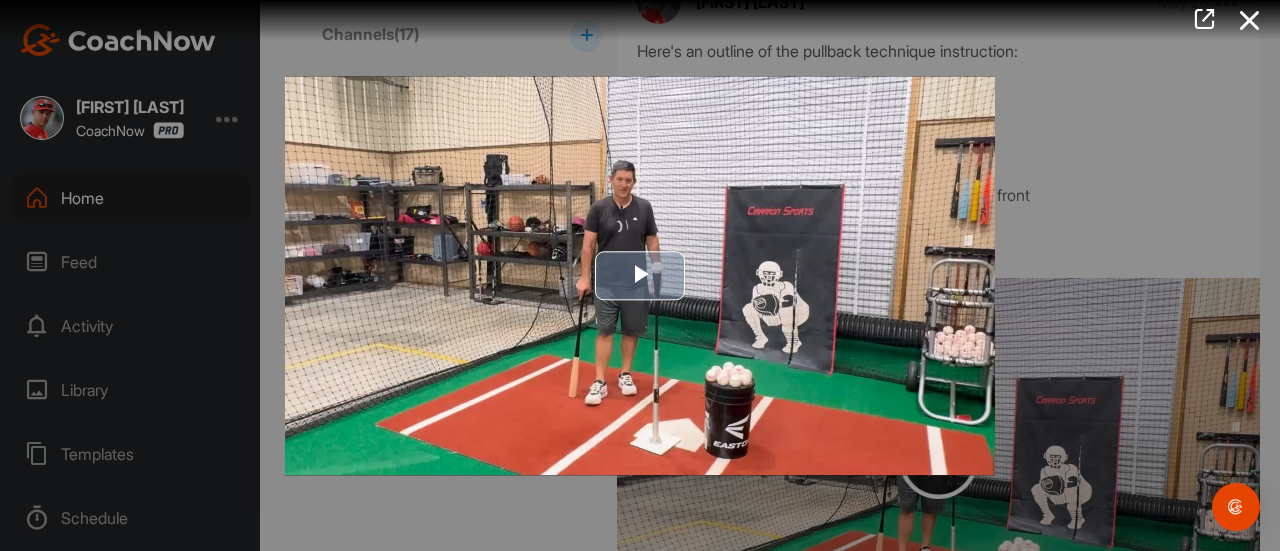 click at bounding box center (640, 276) 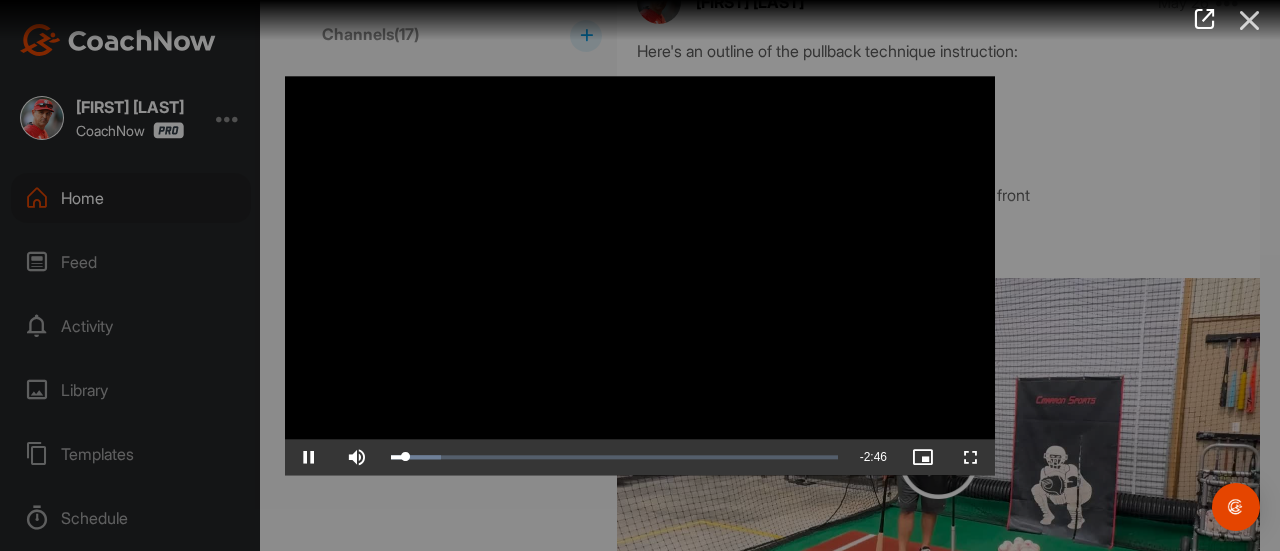 click at bounding box center (1250, 20) 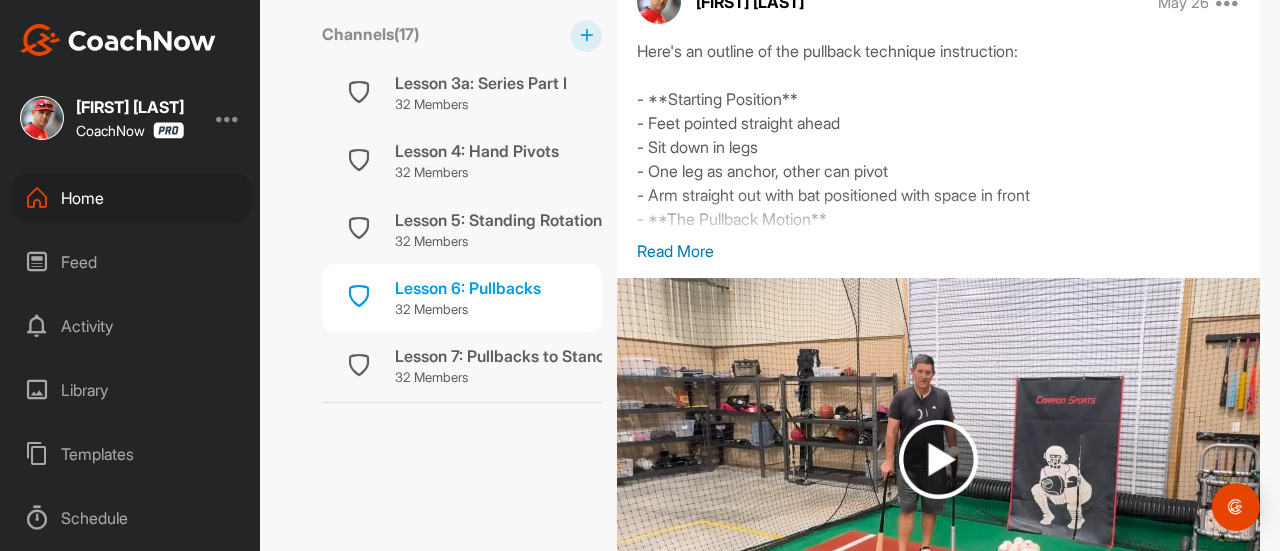 scroll, scrollTop: 412, scrollLeft: 0, axis: vertical 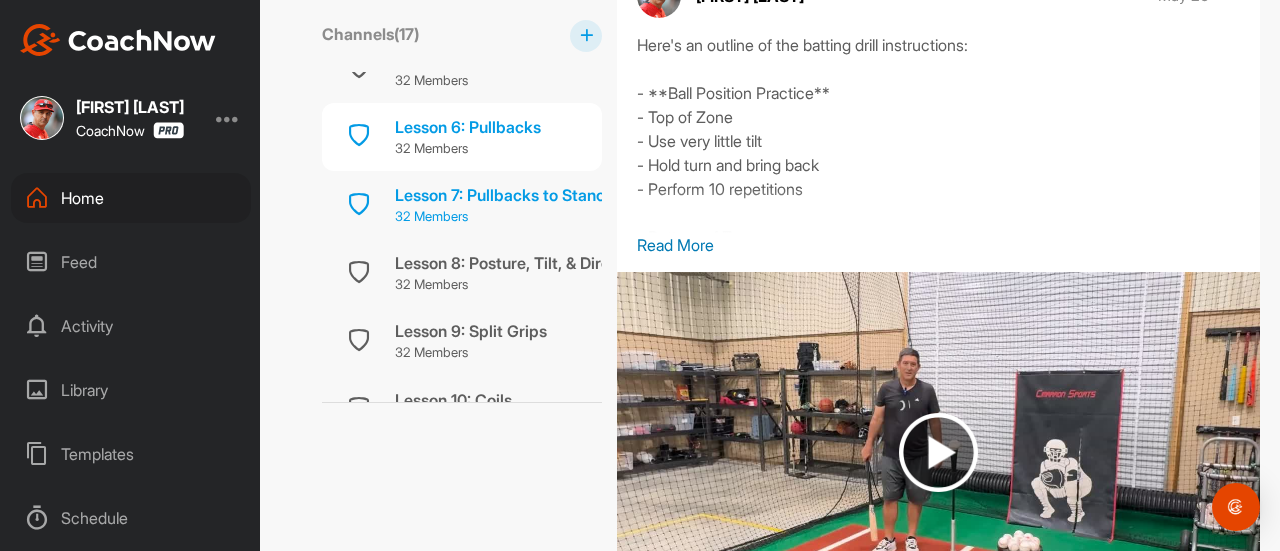 click on "Lesson 7: Pullbacks to Stance" at bounding box center (504, 195) 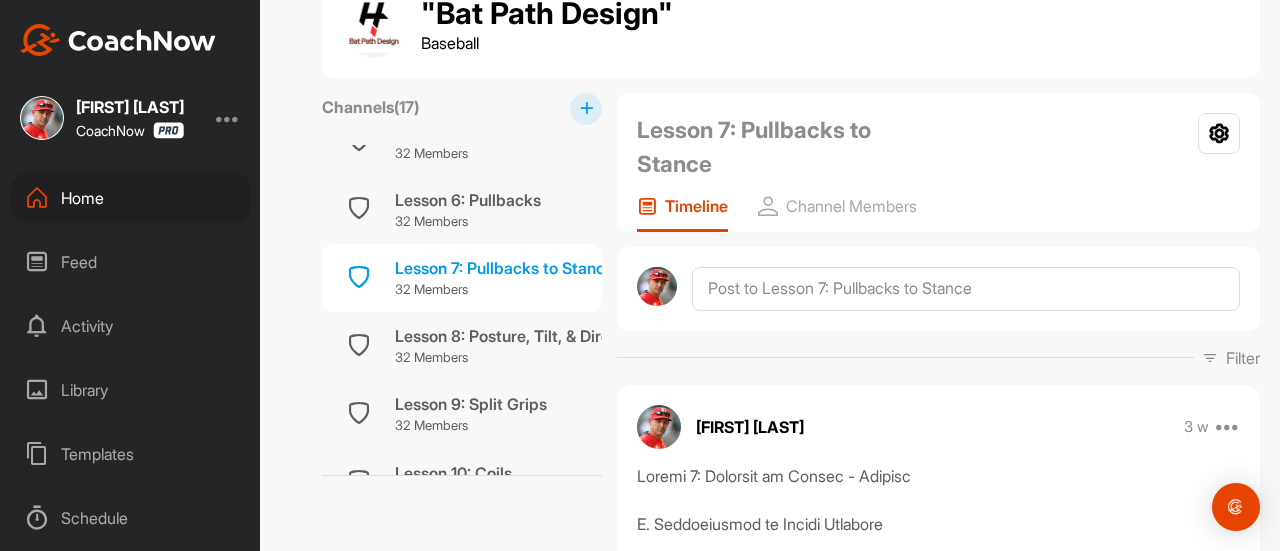 scroll, scrollTop: 66, scrollLeft: 0, axis: vertical 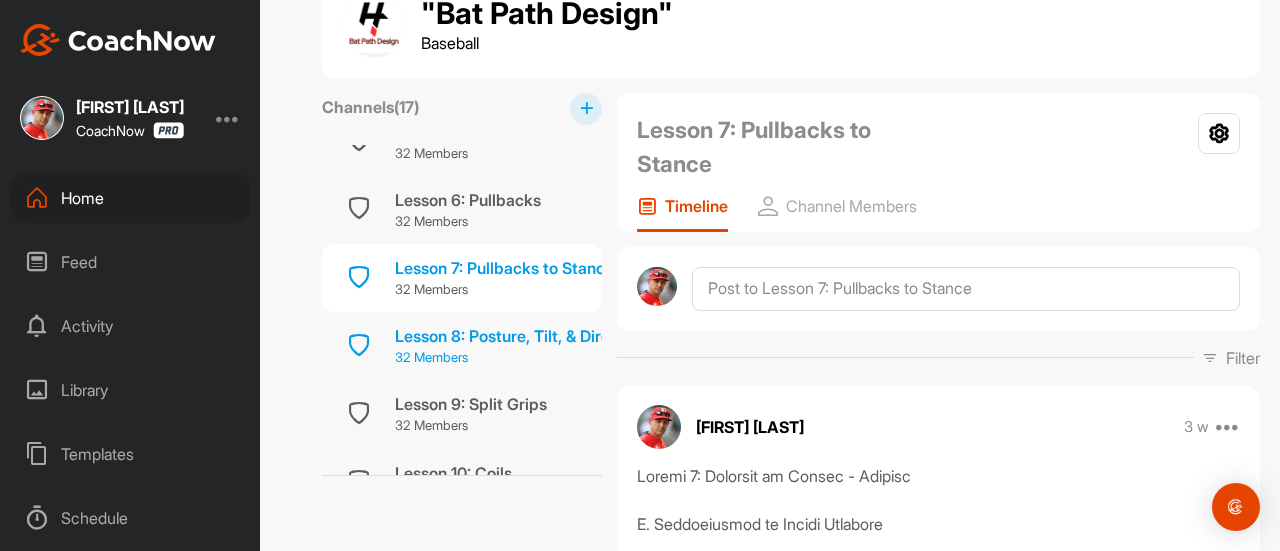 click on "Lesson 8: Posture, Tilt, & Direction" at bounding box center [521, 336] 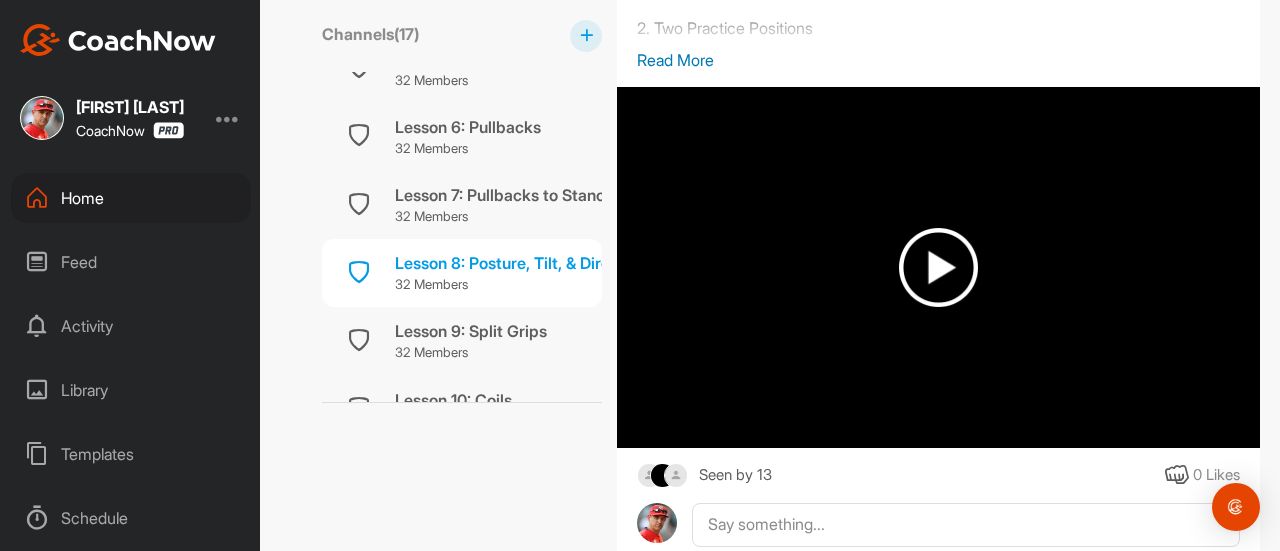 scroll, scrollTop: 682, scrollLeft: 0, axis: vertical 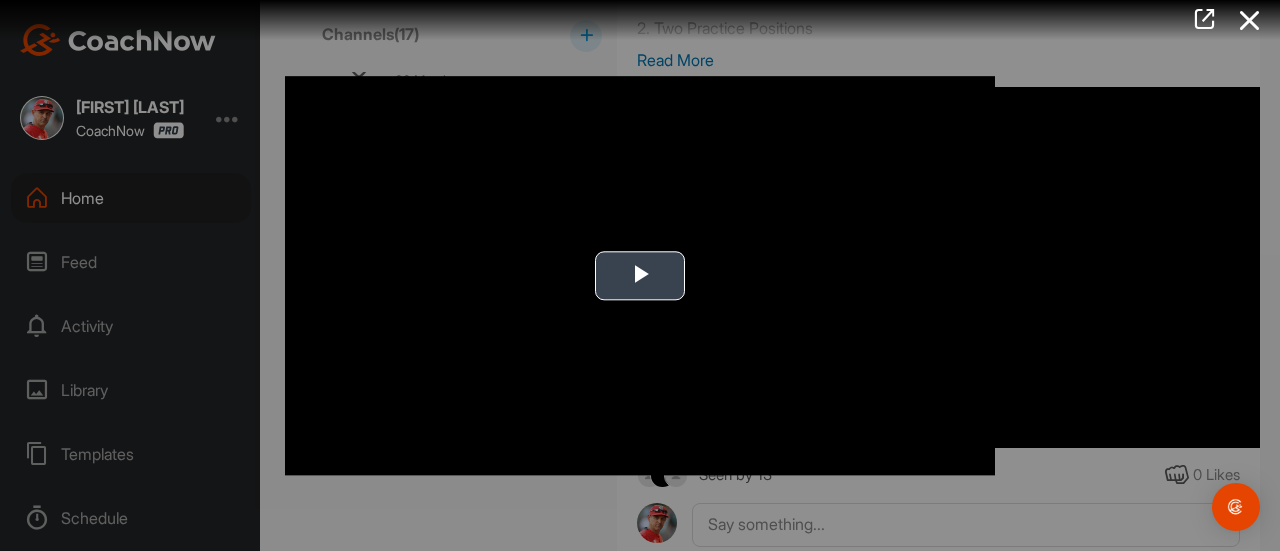 click at bounding box center (640, 276) 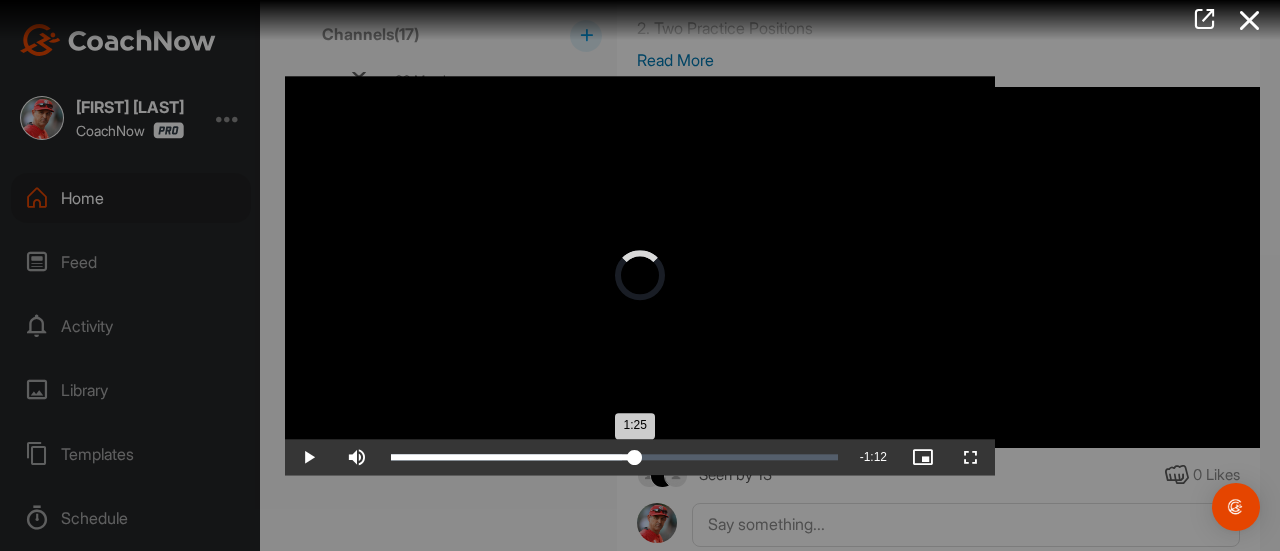 click on "Loaded :  51.77% 1:25 1:25" at bounding box center (614, 457) 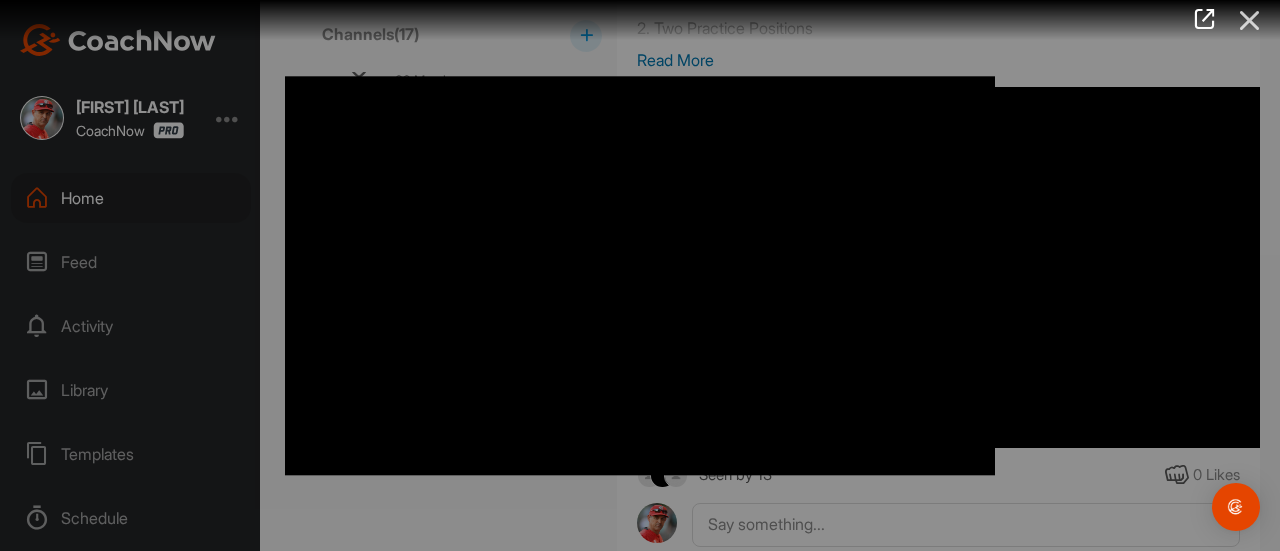 click at bounding box center (1250, 20) 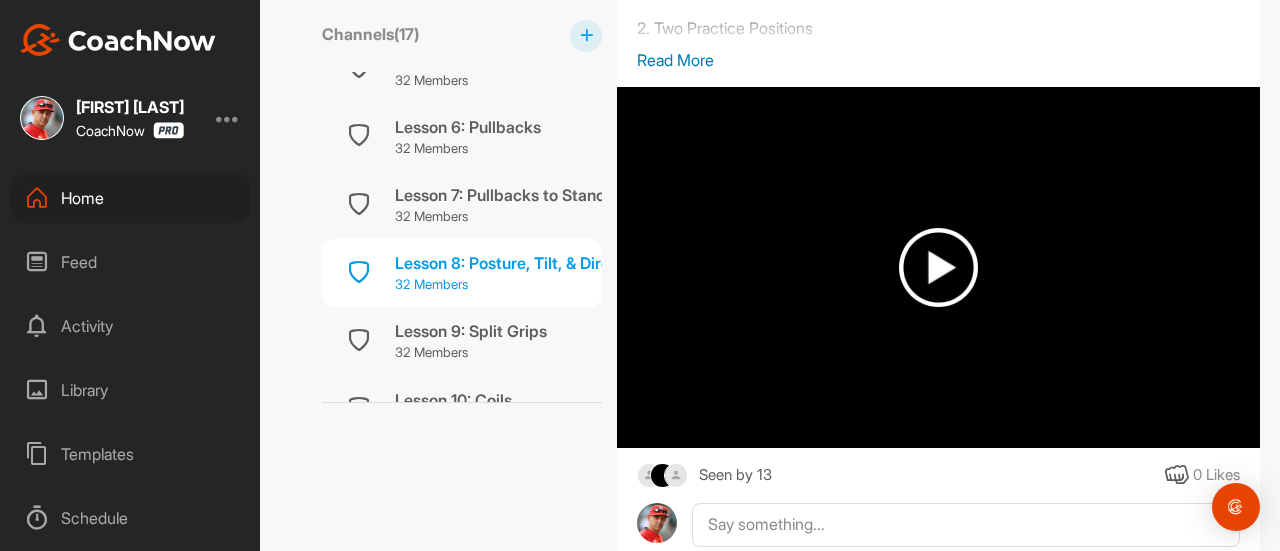 scroll, scrollTop: 515, scrollLeft: 90, axis: both 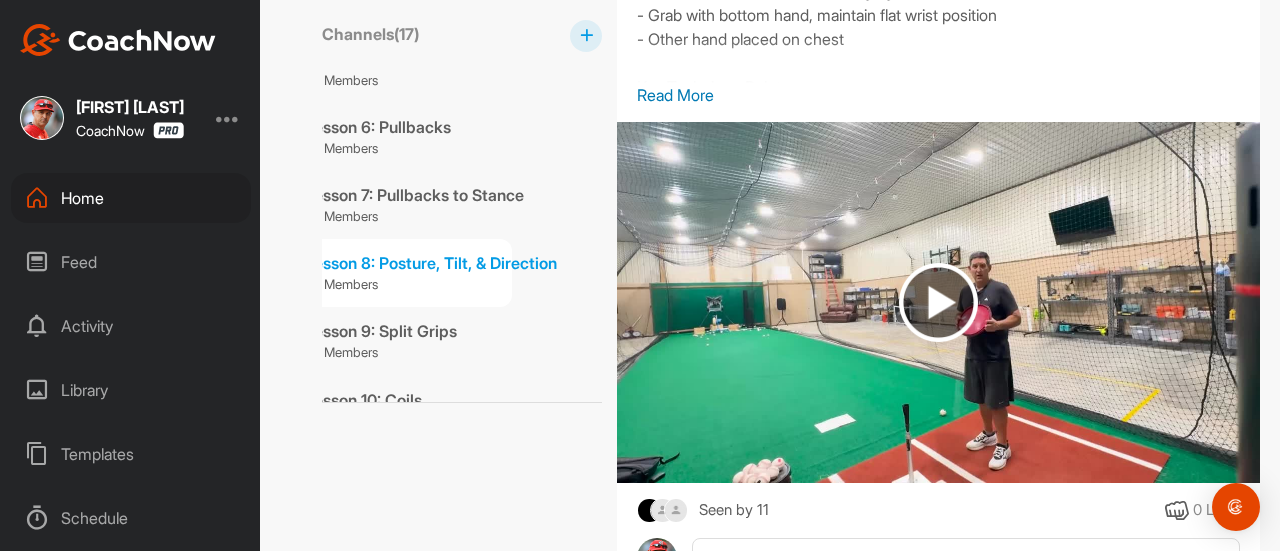 click at bounding box center [938, 302] 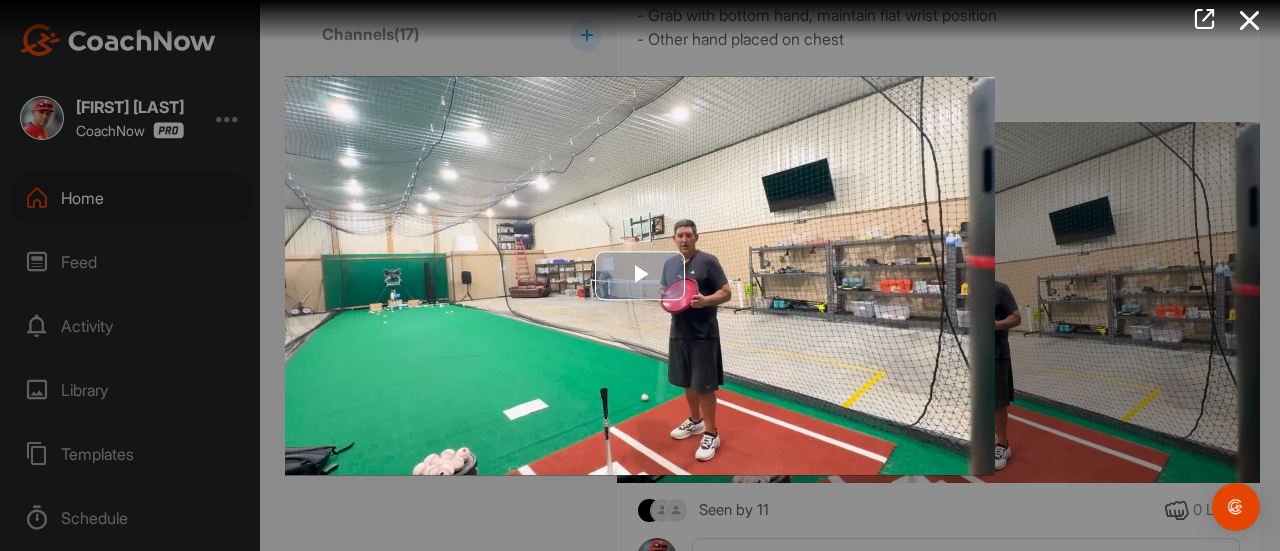 click at bounding box center [640, 276] 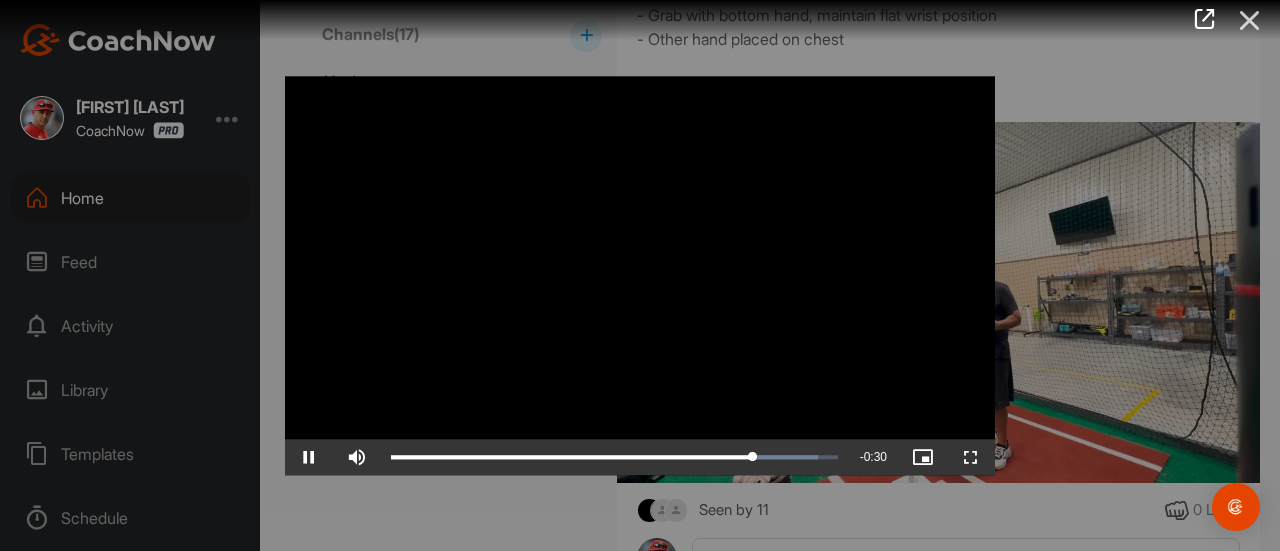 click at bounding box center (1250, 20) 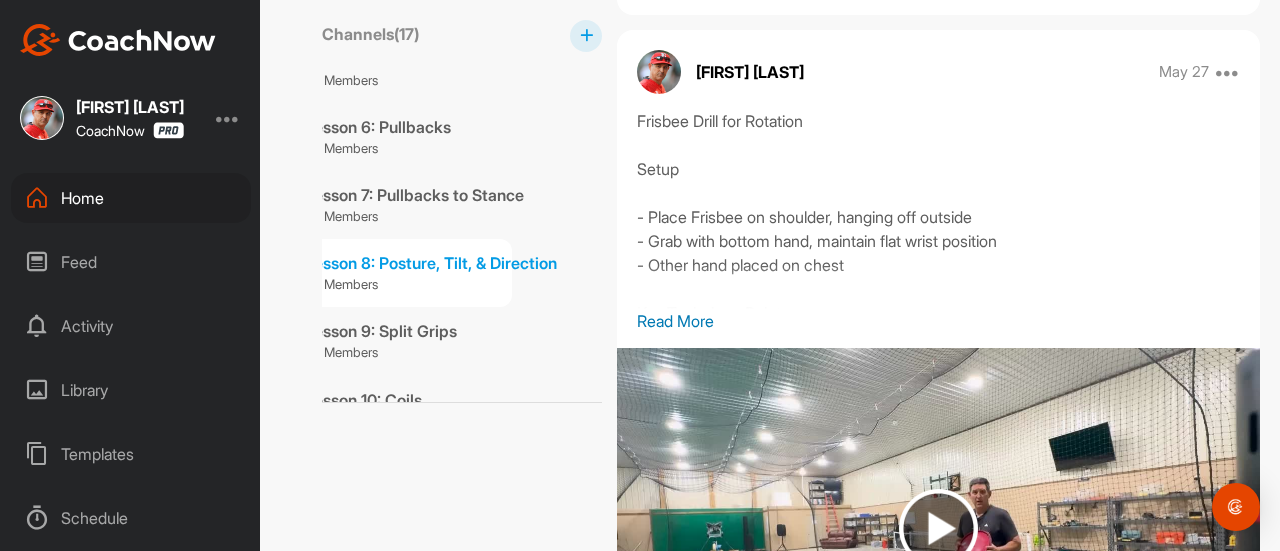 scroll, scrollTop: 1256, scrollLeft: 0, axis: vertical 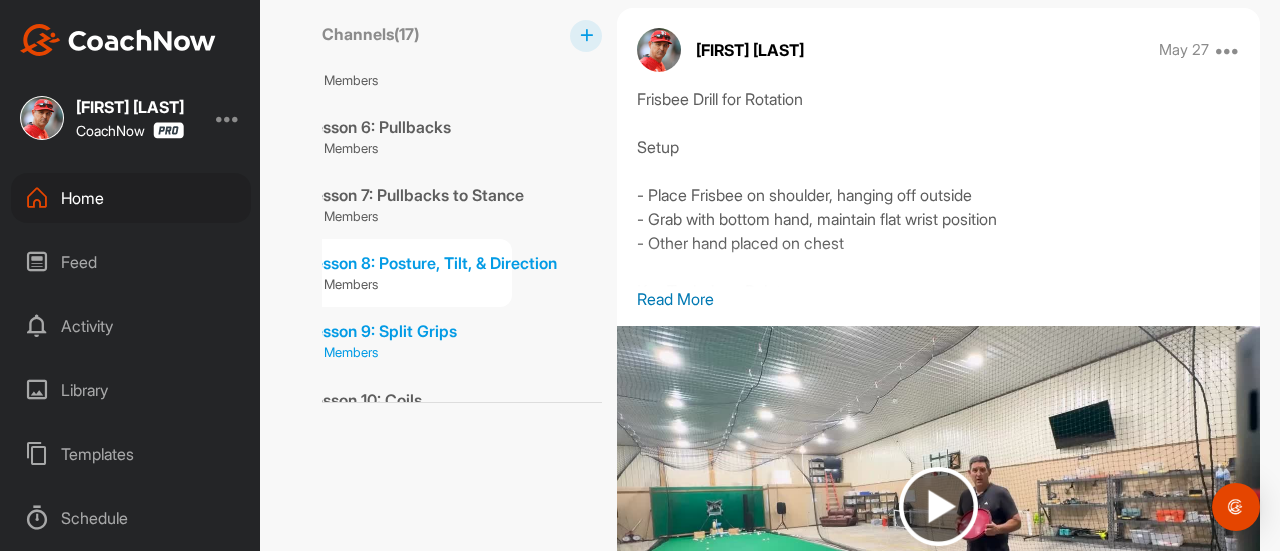 click on "Lesson 9: Split Grips" at bounding box center (381, 331) 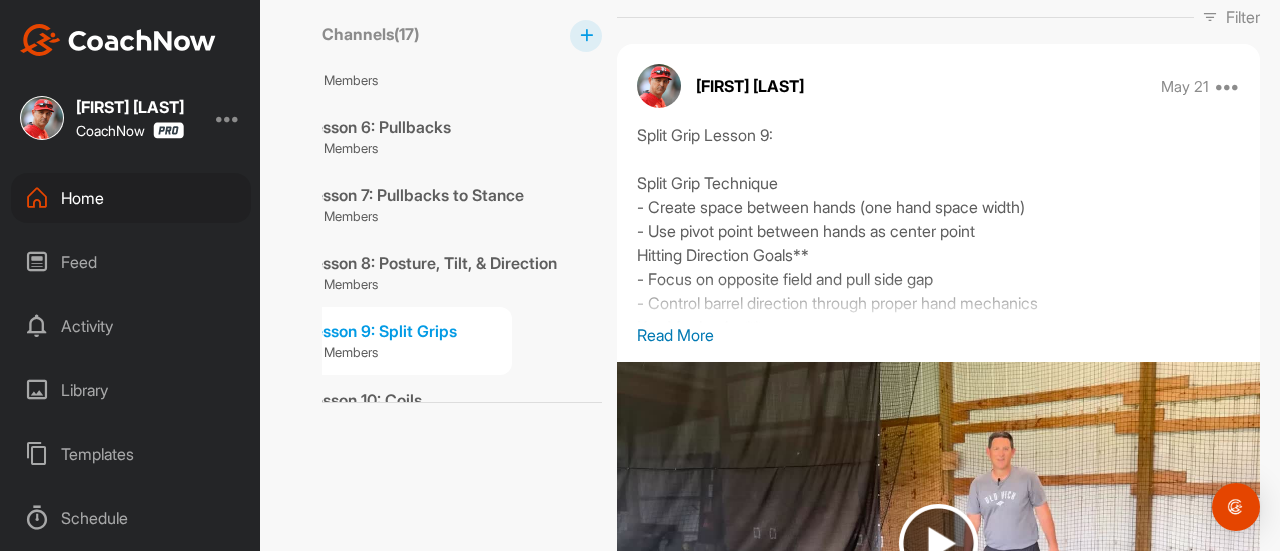 scroll, scrollTop: 375, scrollLeft: 0, axis: vertical 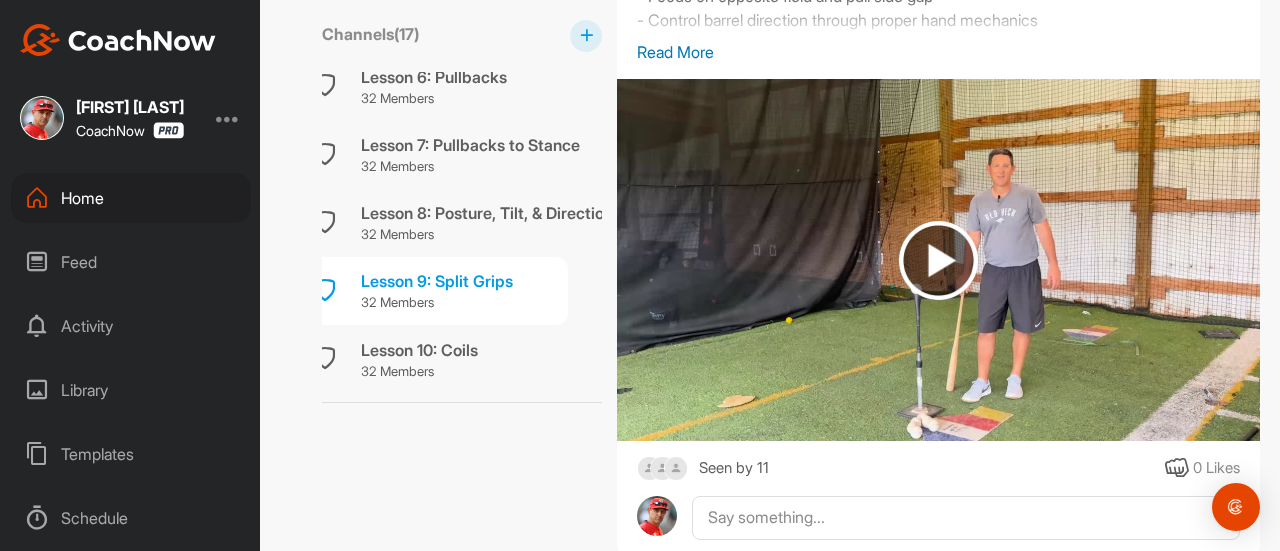 click at bounding box center [938, 260] 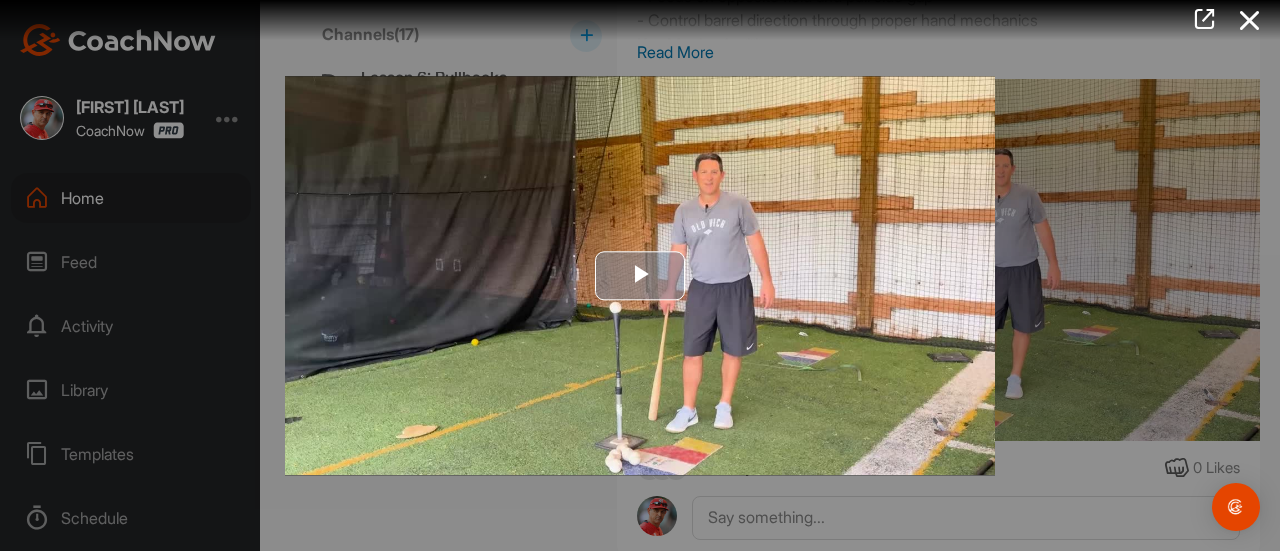 click at bounding box center (640, 276) 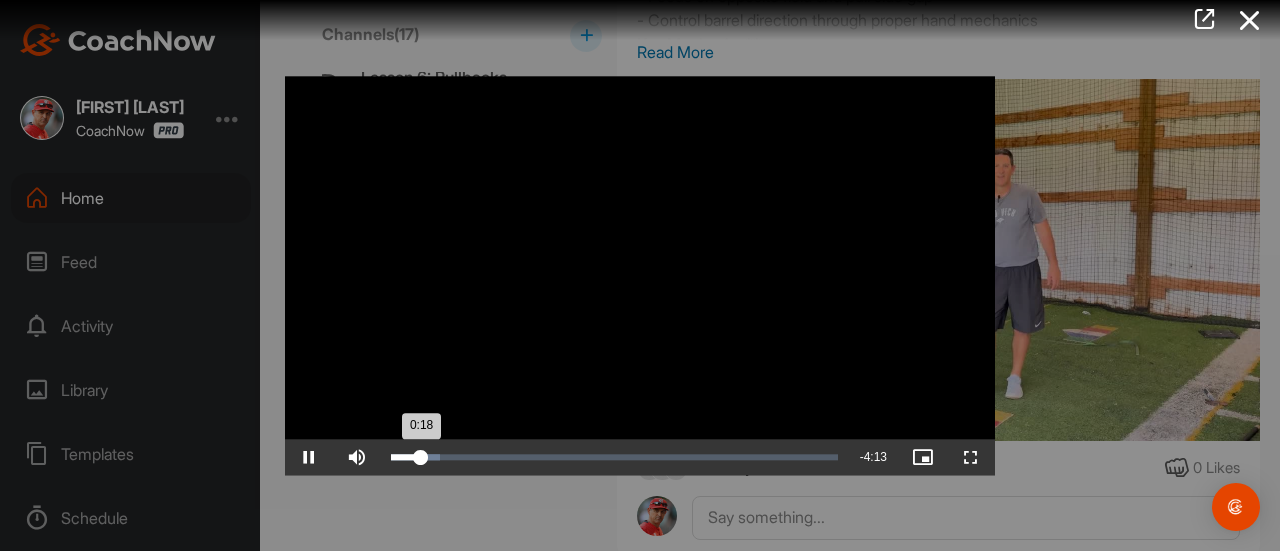 click on "Loaded :  11.03% 0:48 0:18" at bounding box center [614, 457] 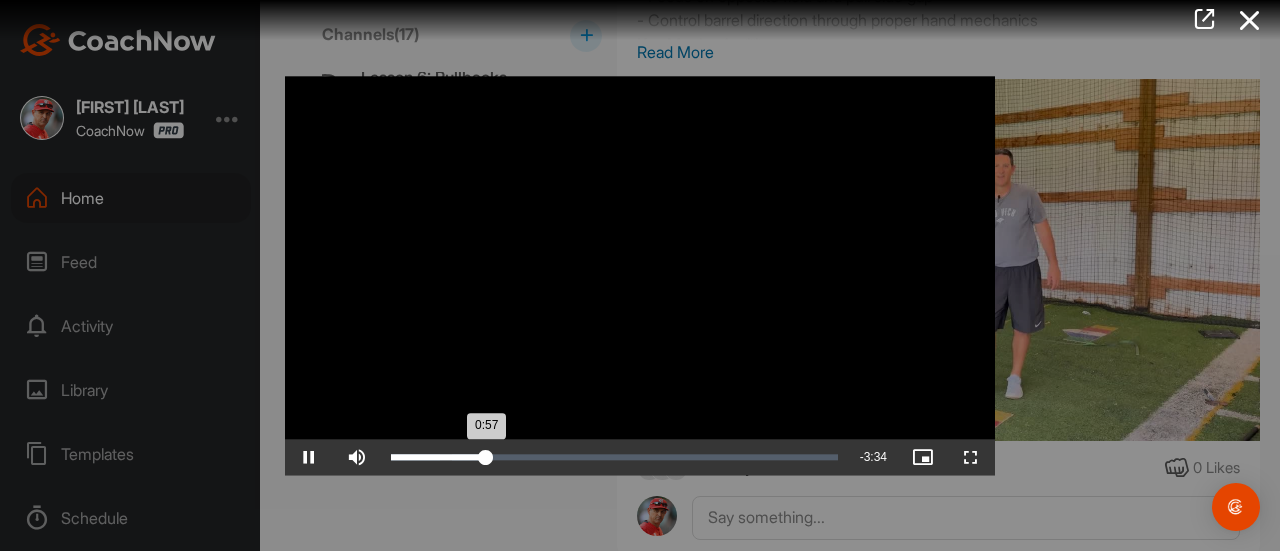 click on "Loaded :  21.30% 1:22 0:57" at bounding box center [614, 457] 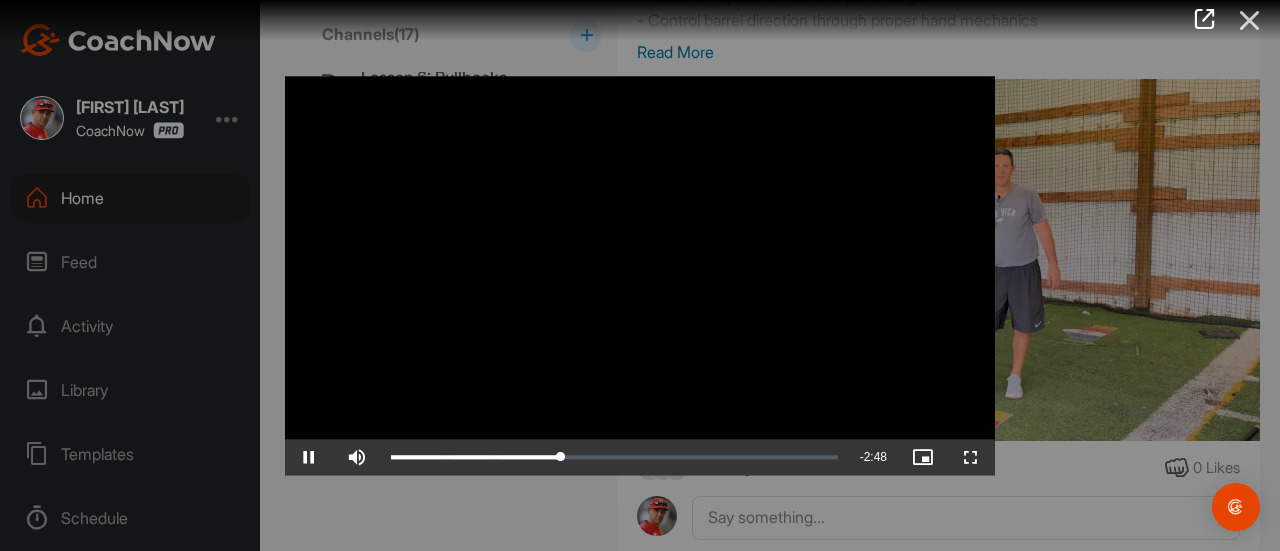 click at bounding box center [1250, 20] 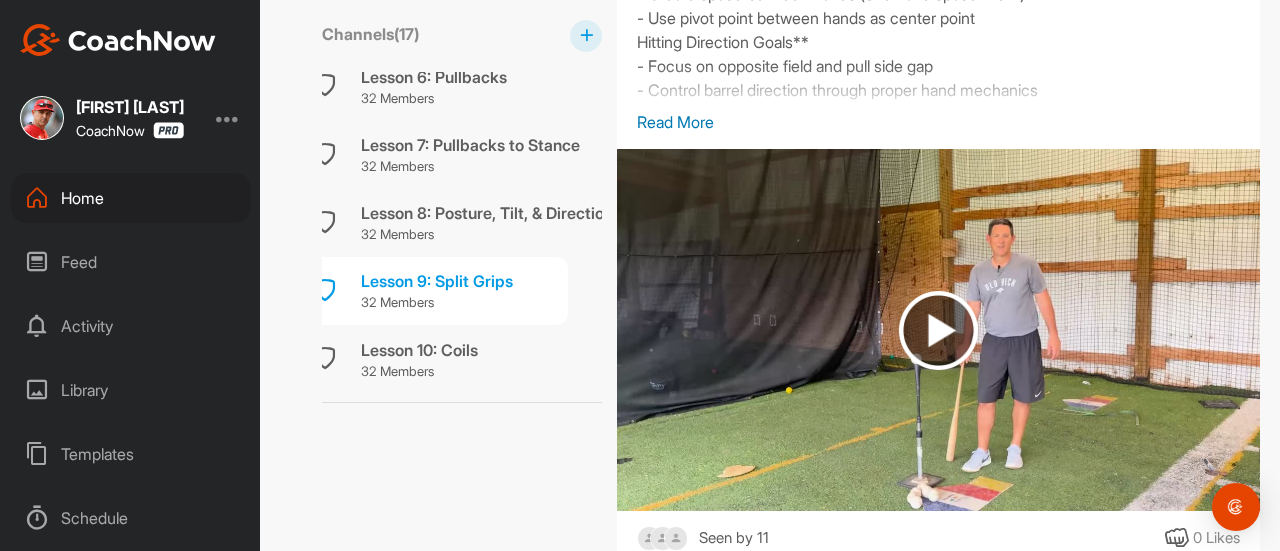 scroll, scrollTop: 723, scrollLeft: 0, axis: vertical 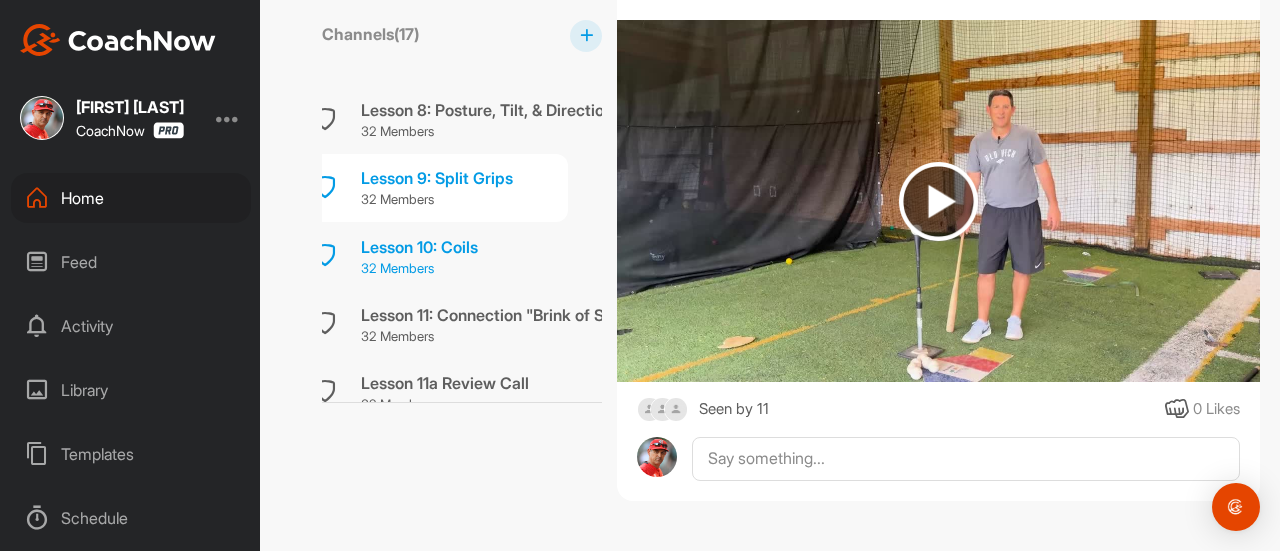 click on "Lesson 10:  Coils" at bounding box center [419, 247] 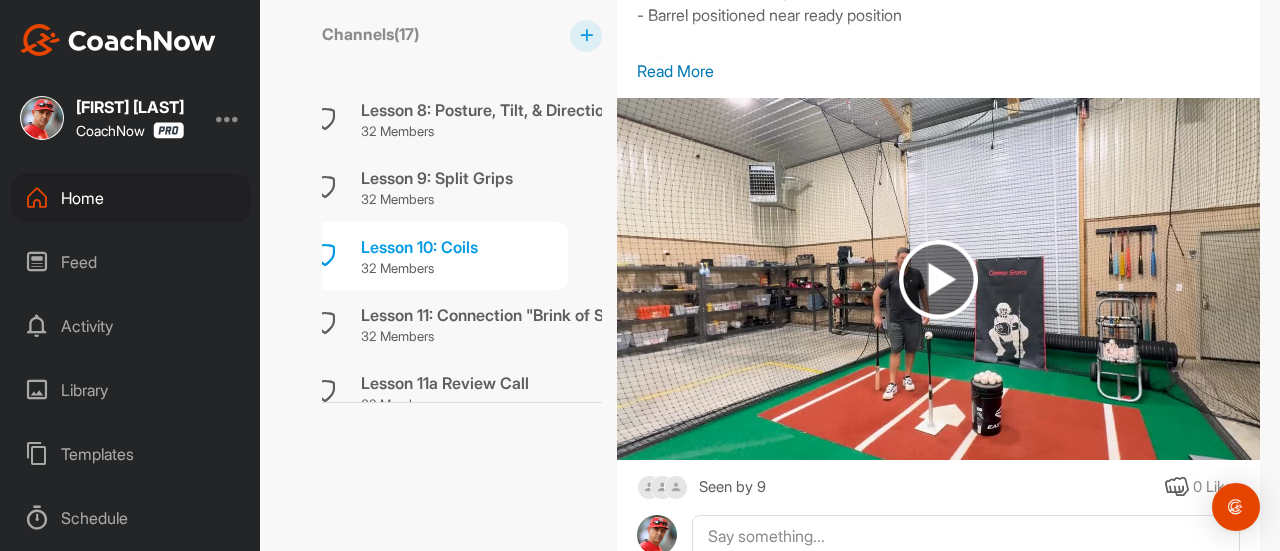 scroll, scrollTop: 639, scrollLeft: 0, axis: vertical 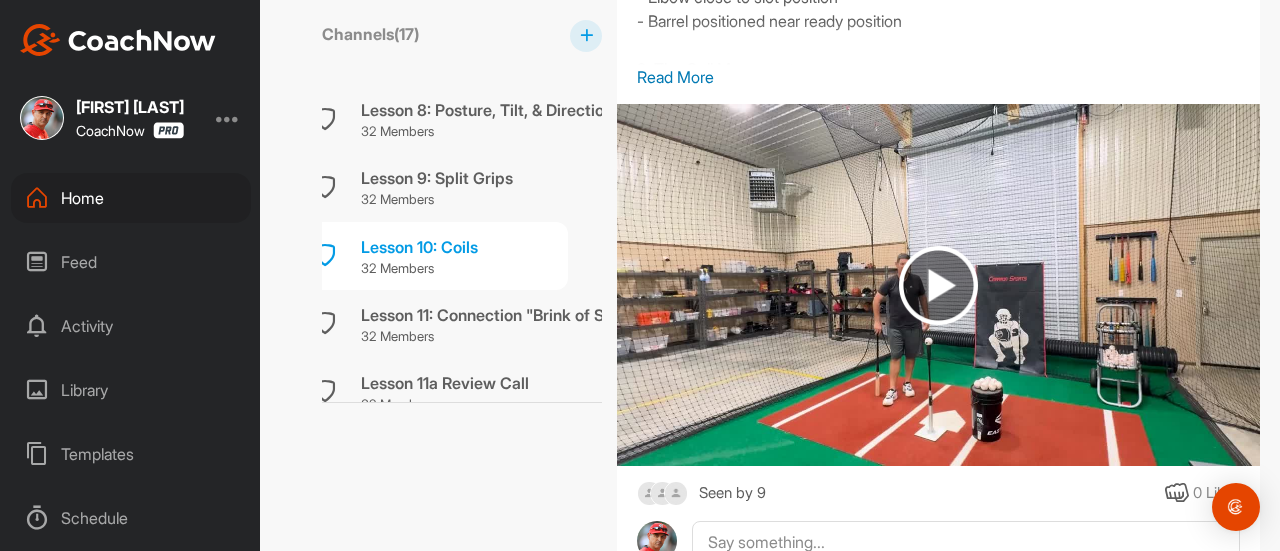 click at bounding box center [938, 285] 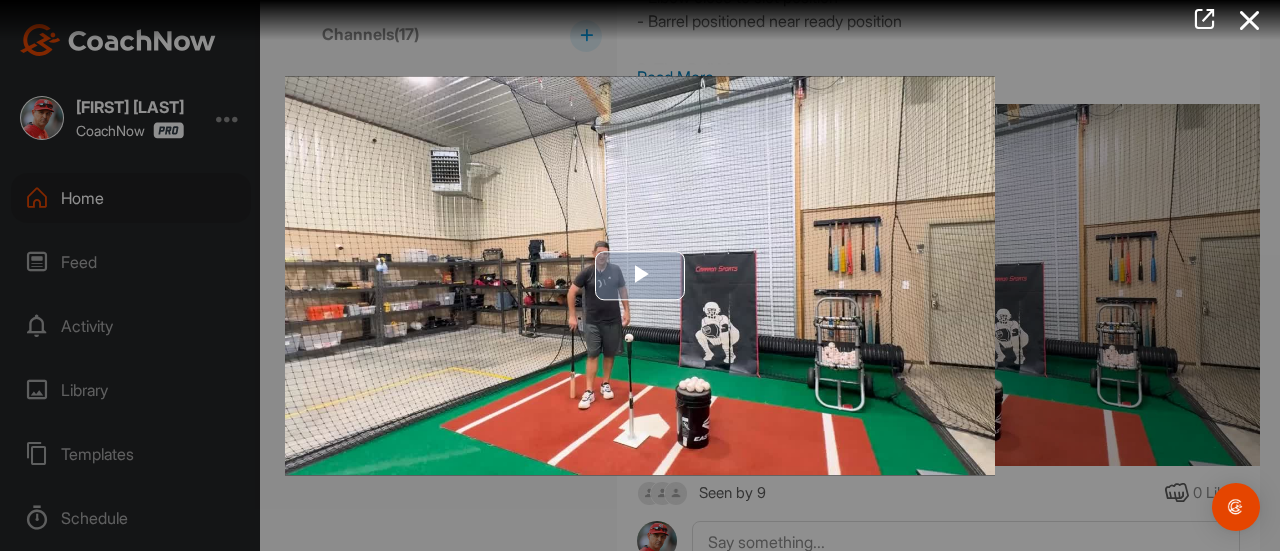 click at bounding box center (640, 276) 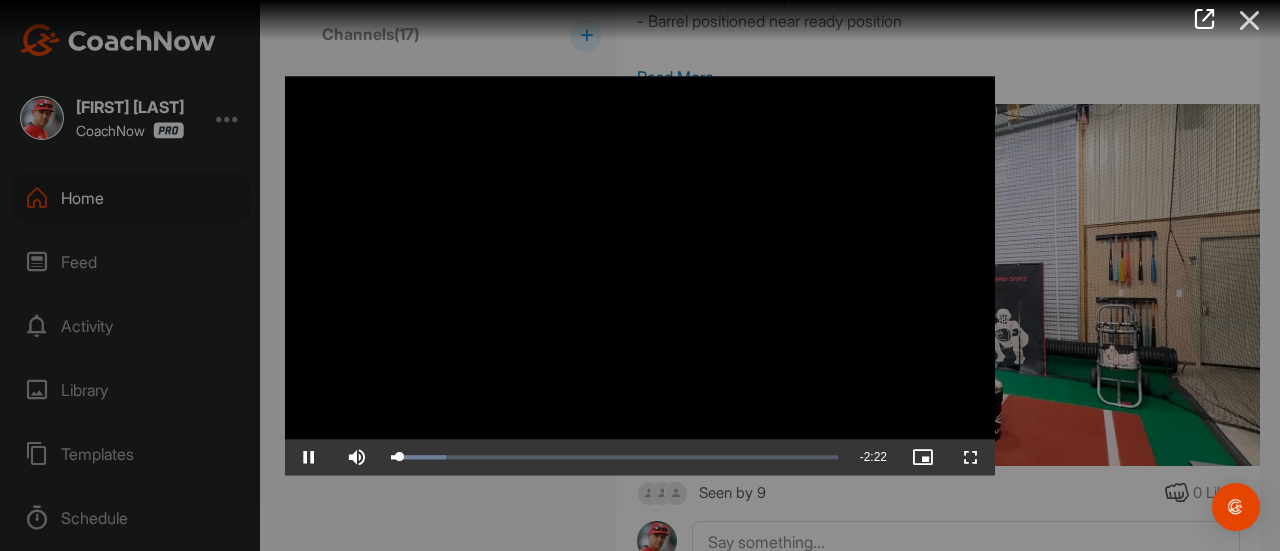 click at bounding box center [1250, 20] 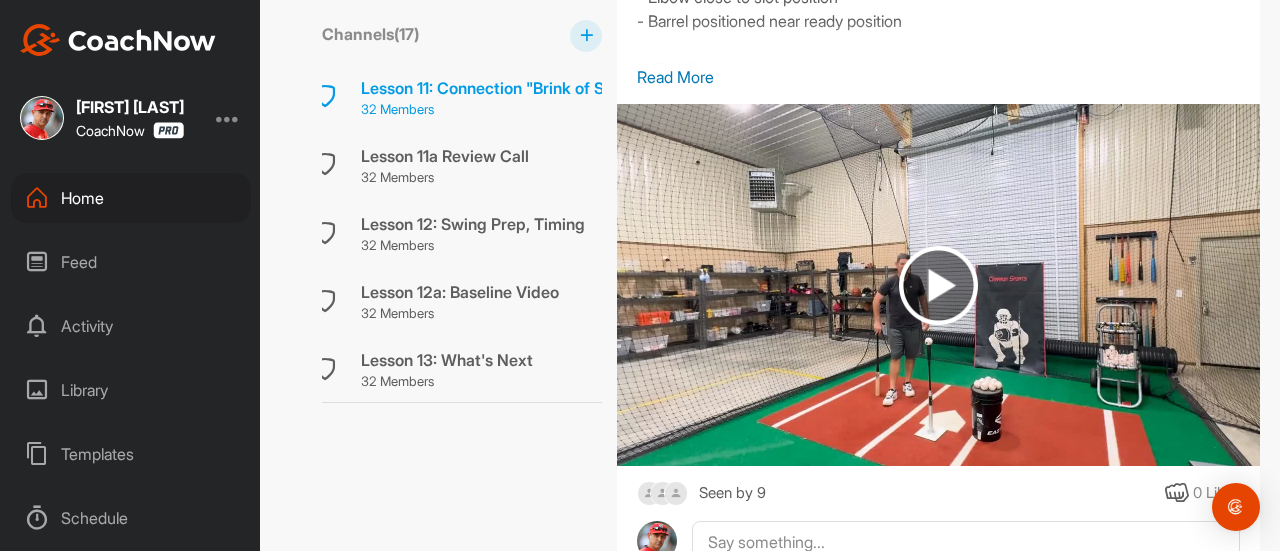 scroll, scrollTop: 900, scrollLeft: 19, axis: both 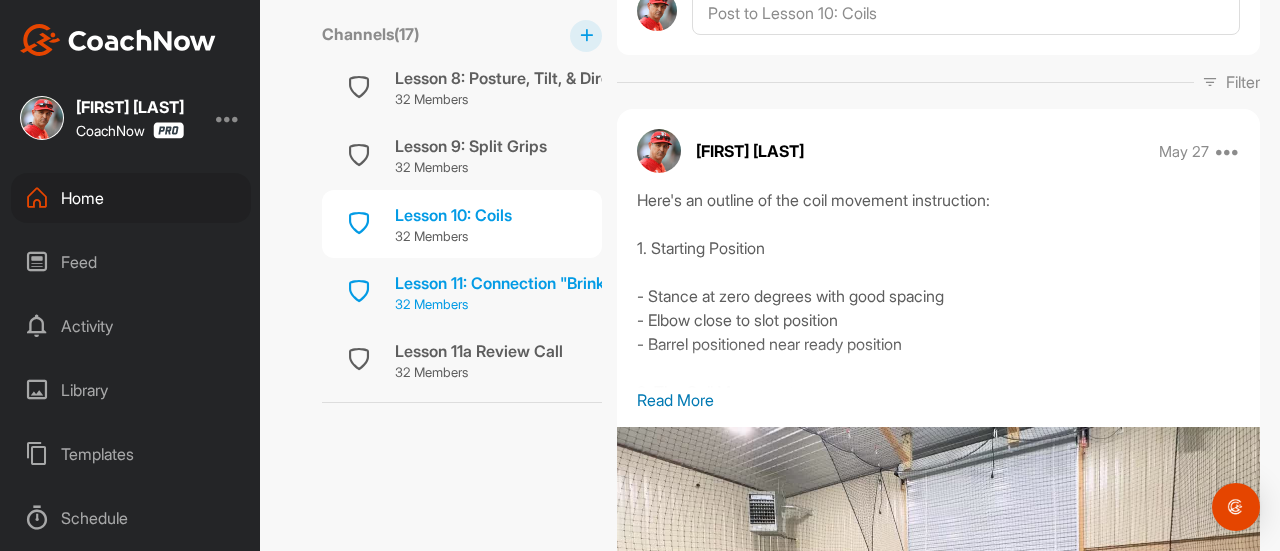 click on "Lesson 11: Connection "Brink of Swing", Hover/Counter" at bounding box center (596, 283) 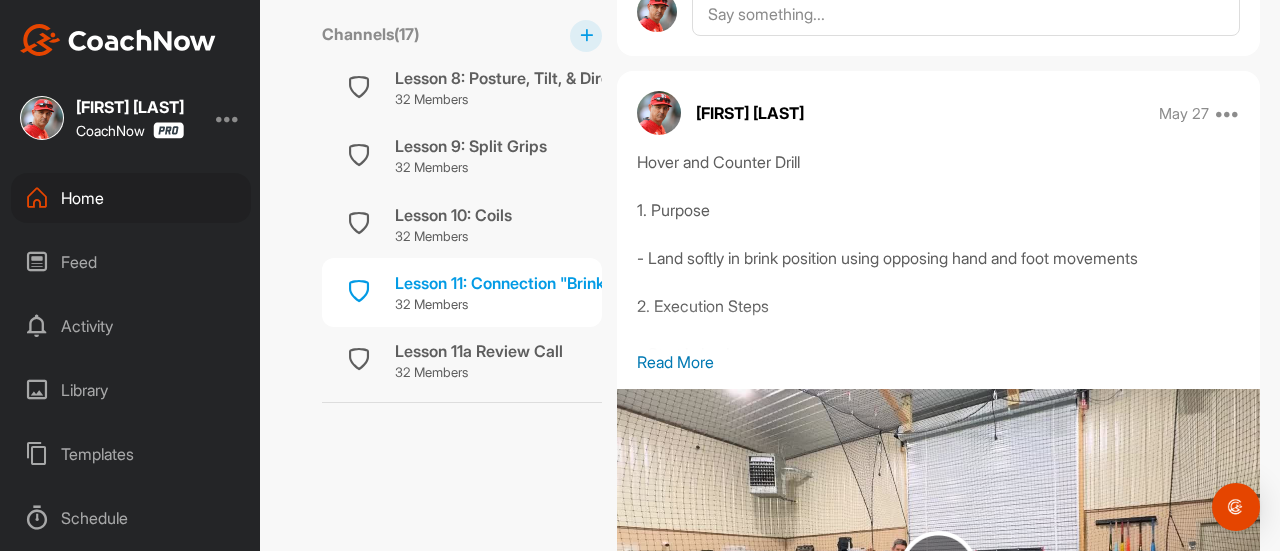 scroll, scrollTop: 1230, scrollLeft: 0, axis: vertical 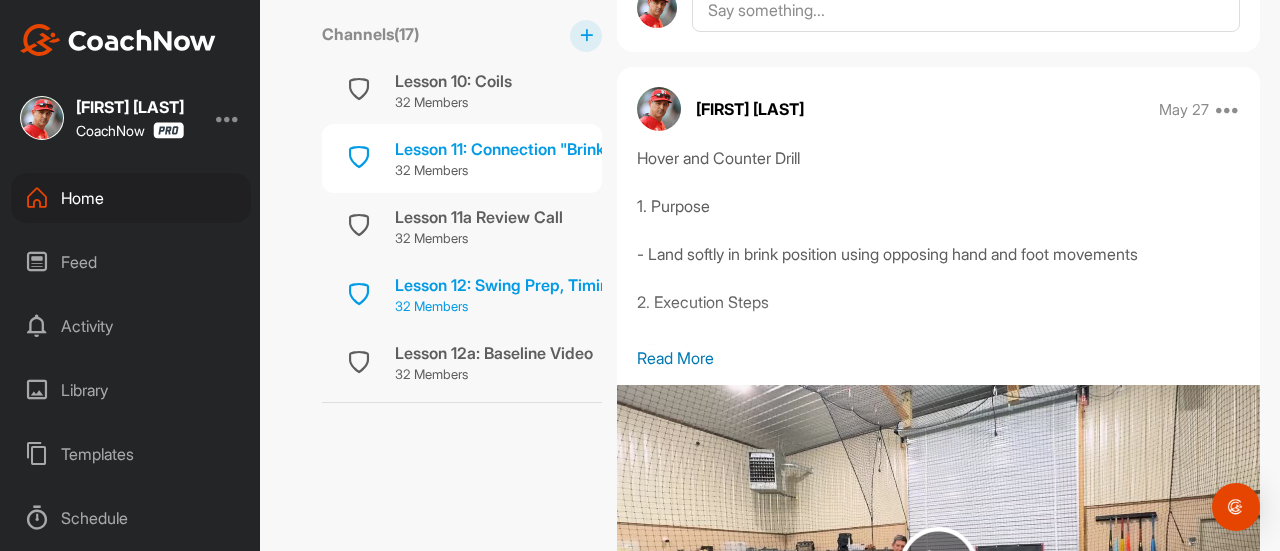 click on "Lesson 12: Swing Prep, Timing" at bounding box center (507, 285) 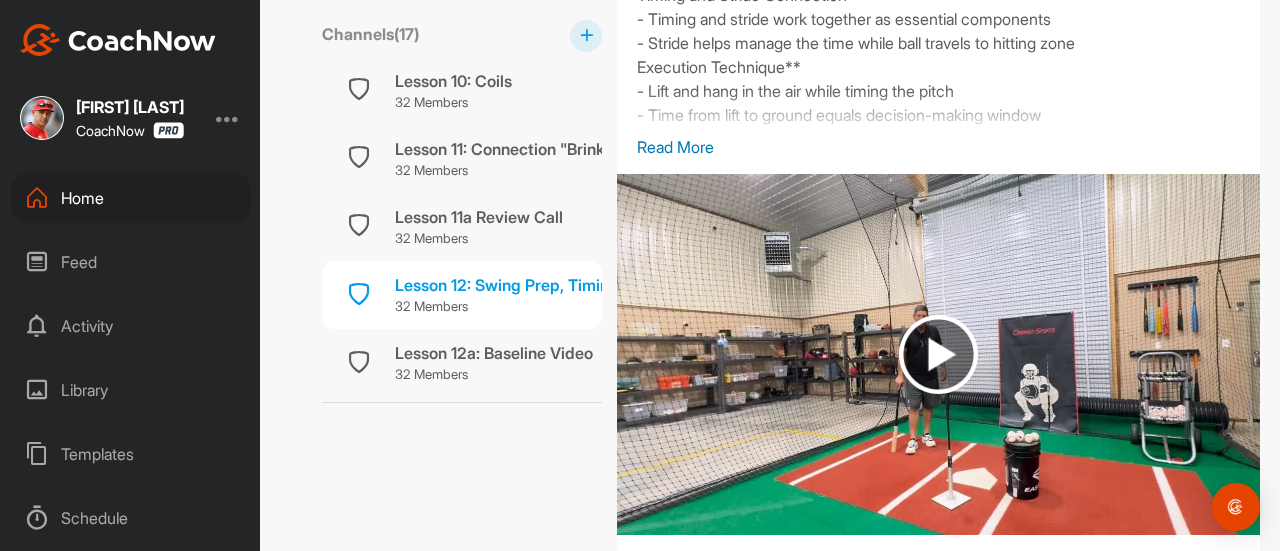 scroll, scrollTop: 1410, scrollLeft: 0, axis: vertical 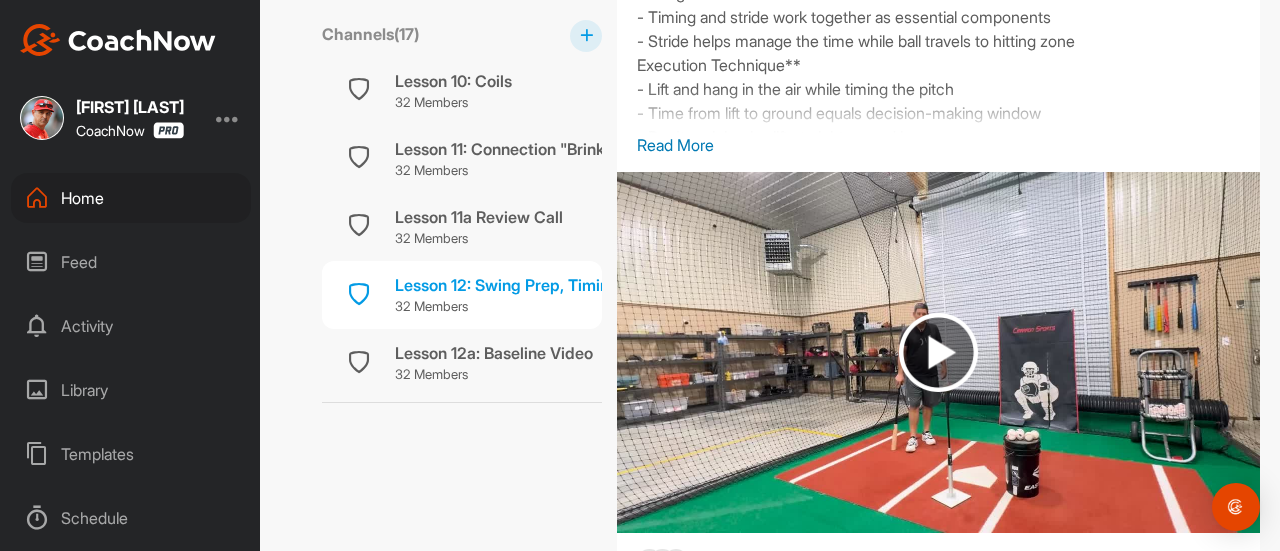 click at bounding box center (938, 352) 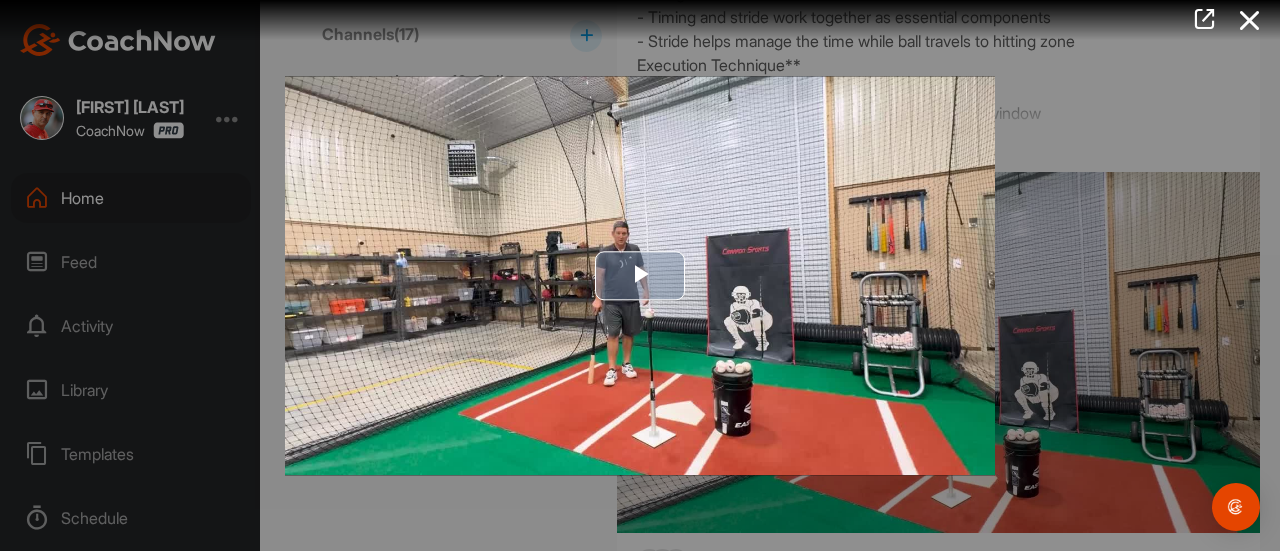 click at bounding box center [640, 276] 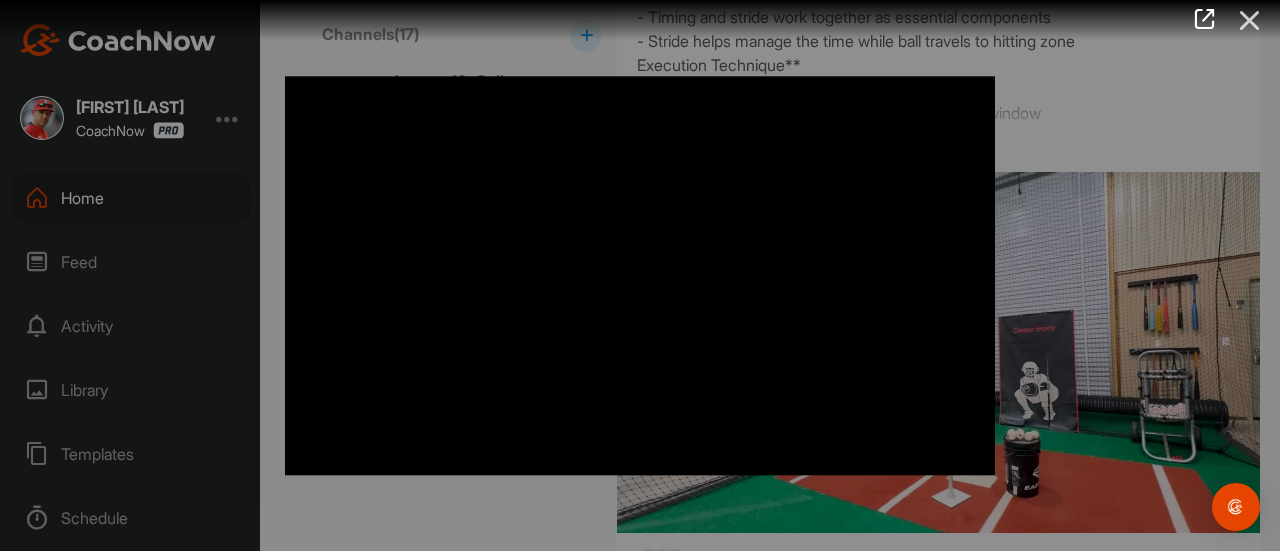 click at bounding box center [1250, 20] 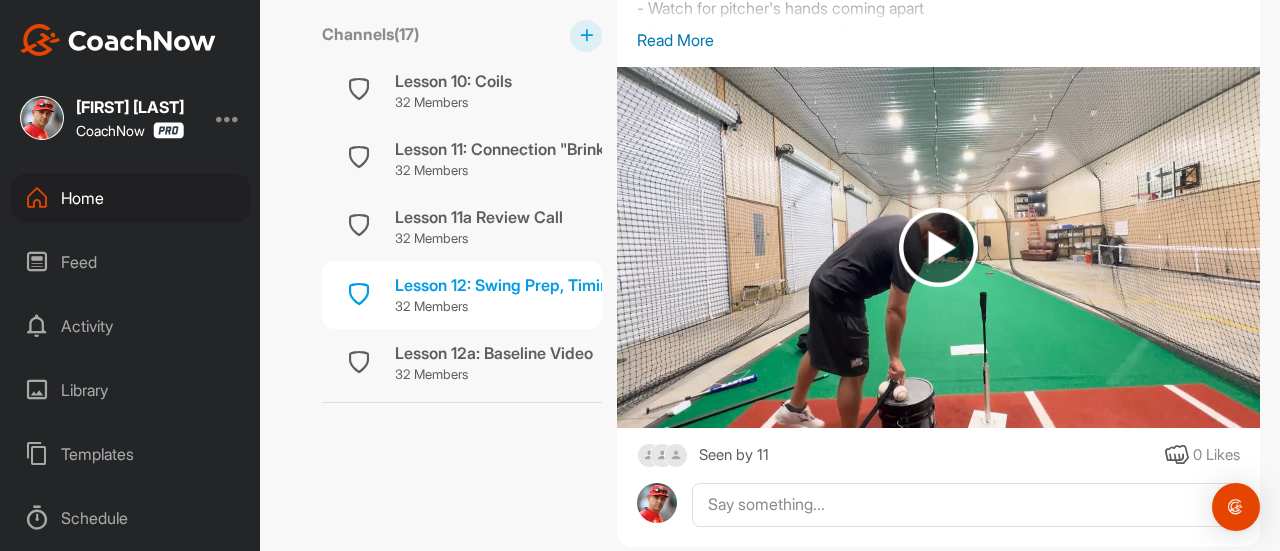 scroll, scrollTop: 700, scrollLeft: 0, axis: vertical 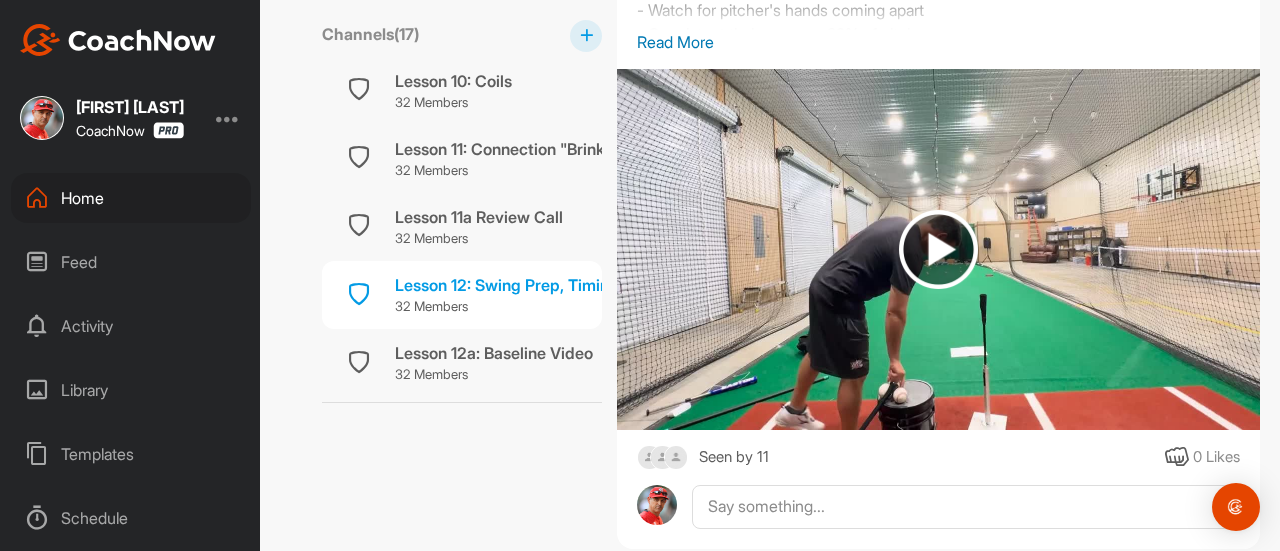 click at bounding box center (938, 249) 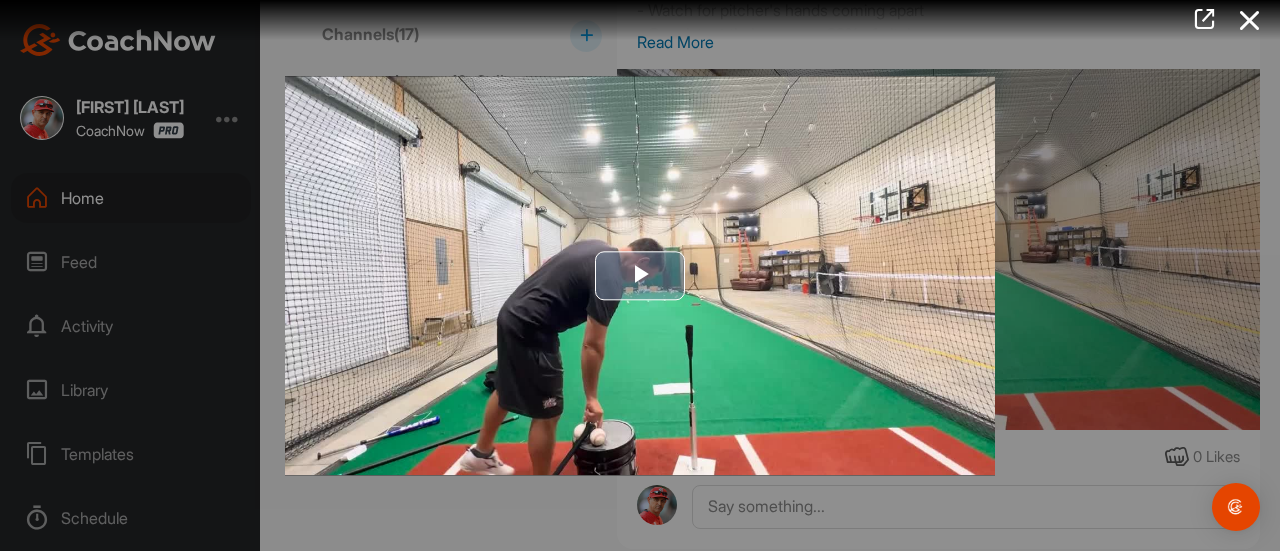 click at bounding box center (640, 276) 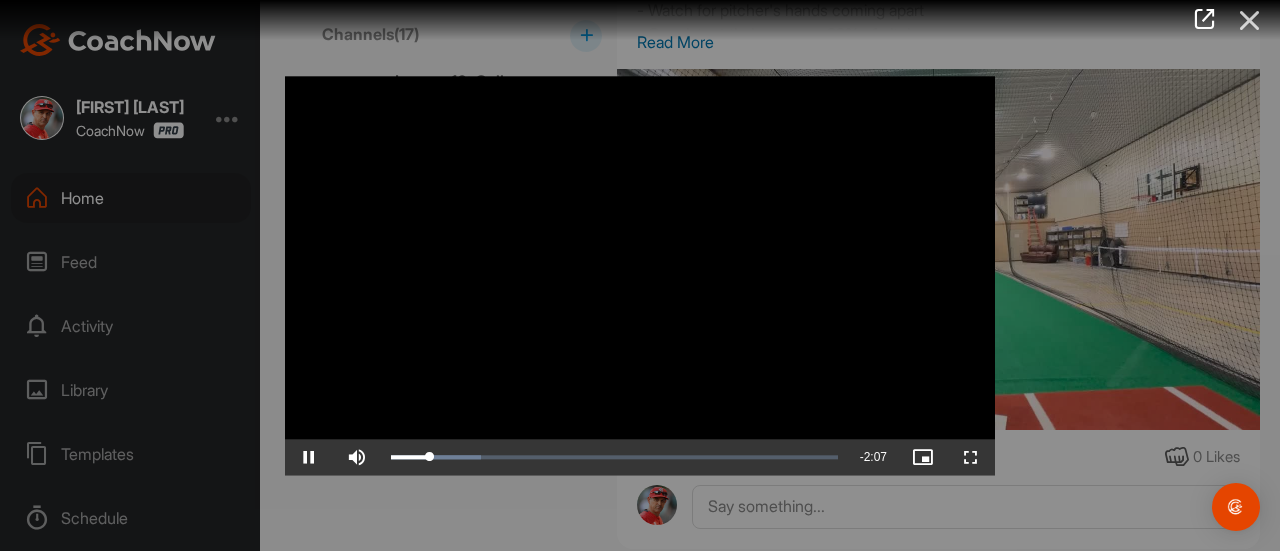 click at bounding box center [1250, 20] 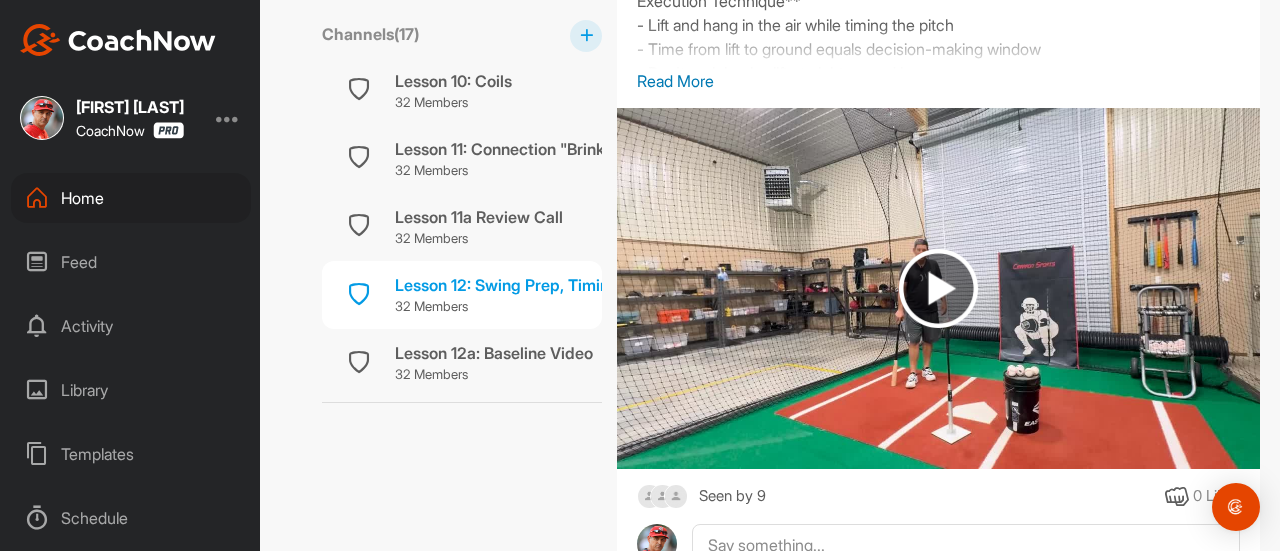 scroll, scrollTop: 1476, scrollLeft: 0, axis: vertical 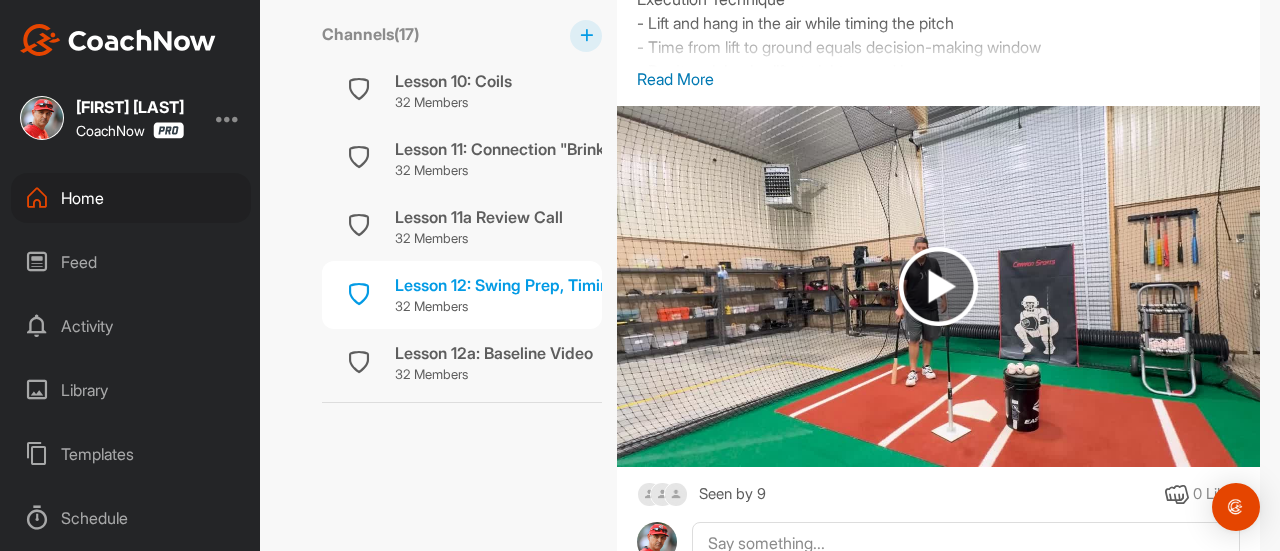click at bounding box center (938, 286) 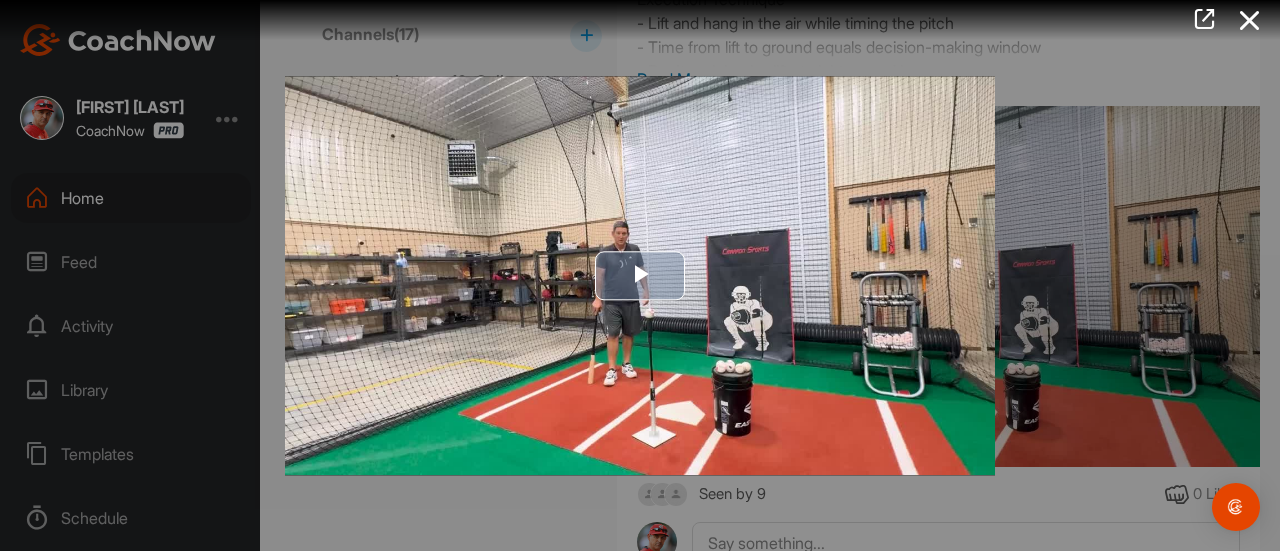 click at bounding box center [640, 276] 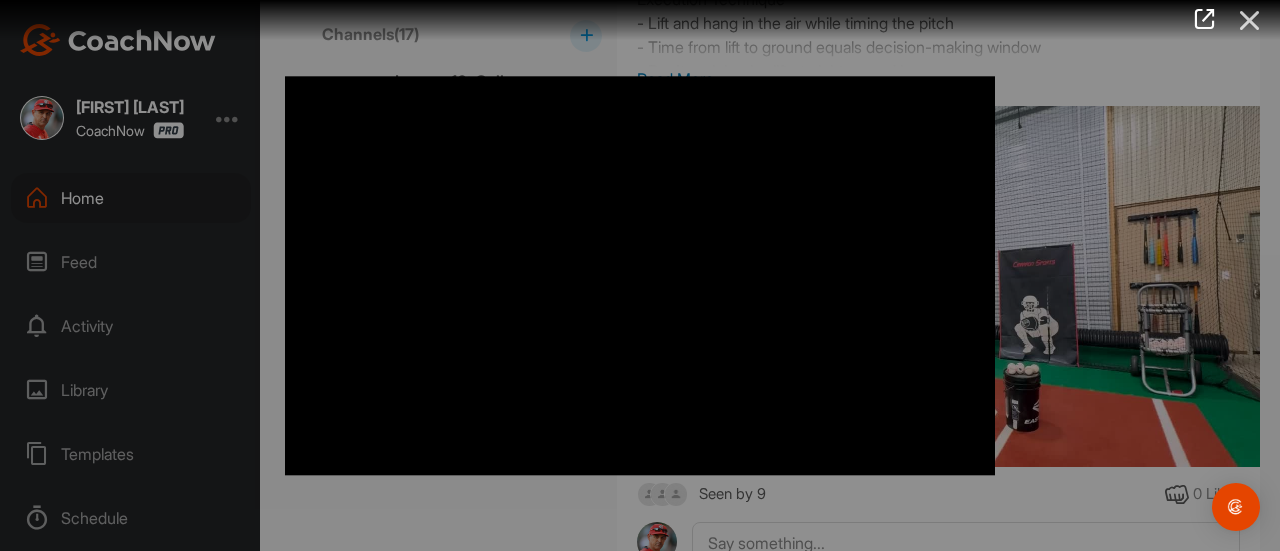 click at bounding box center [1250, 20] 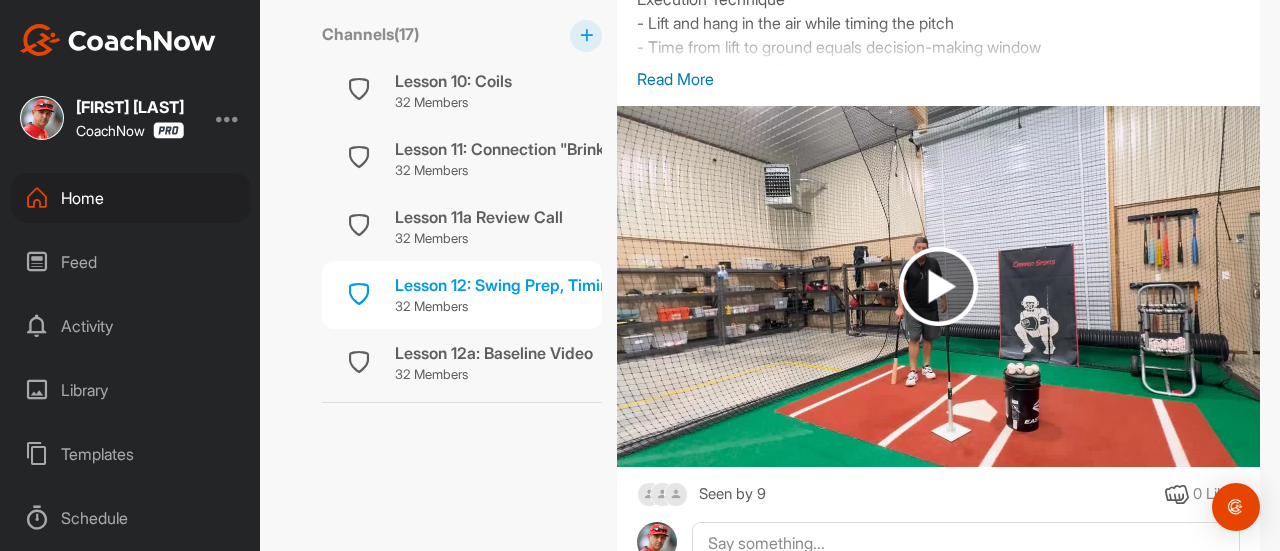 click on "Home" at bounding box center [131, 198] 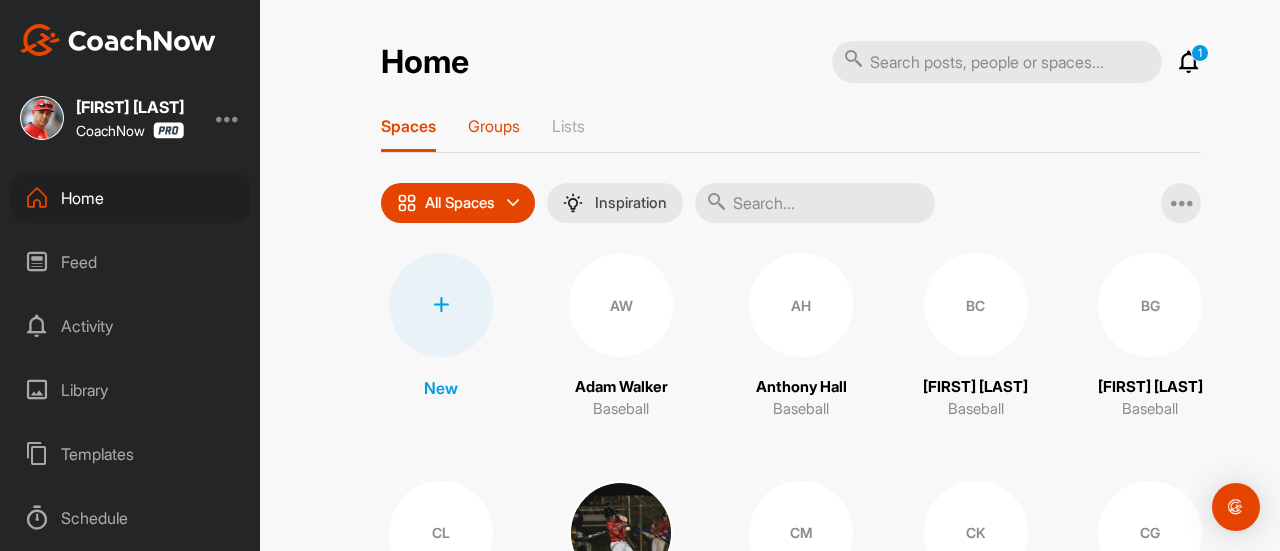 click on "Groups" at bounding box center [494, 126] 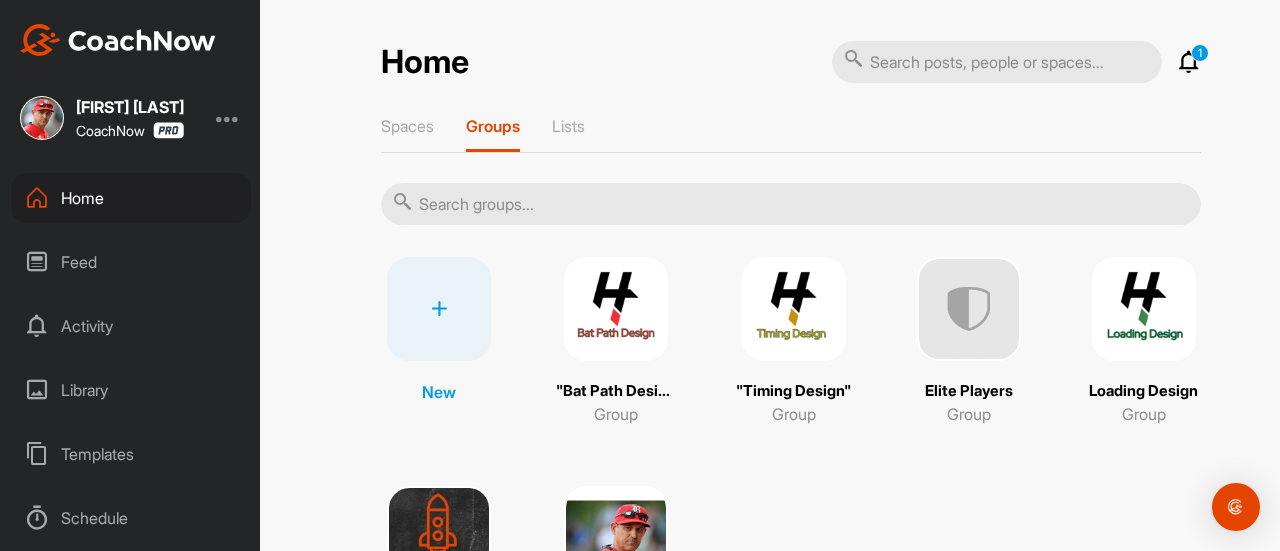 click at bounding box center (1144, 309) 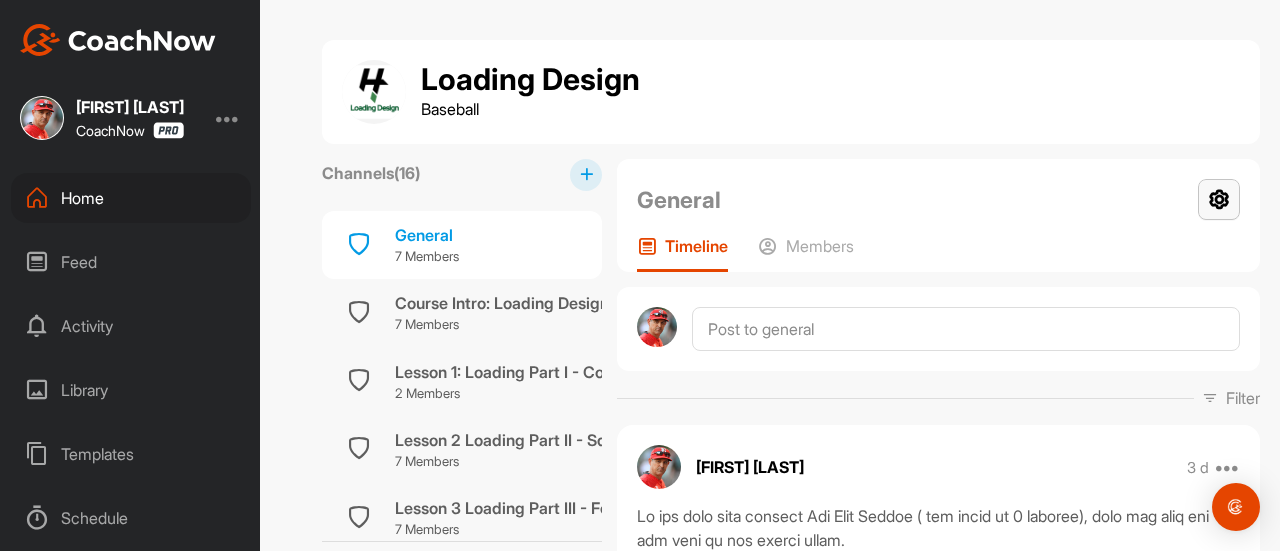 click at bounding box center (1219, 199) 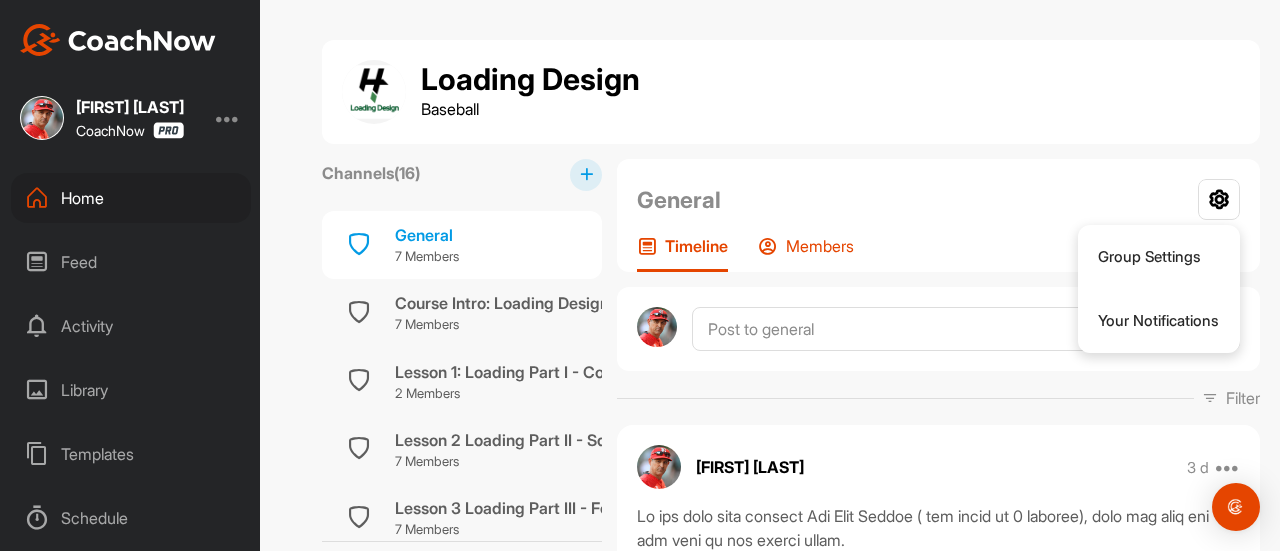 click on "Members" at bounding box center [820, 246] 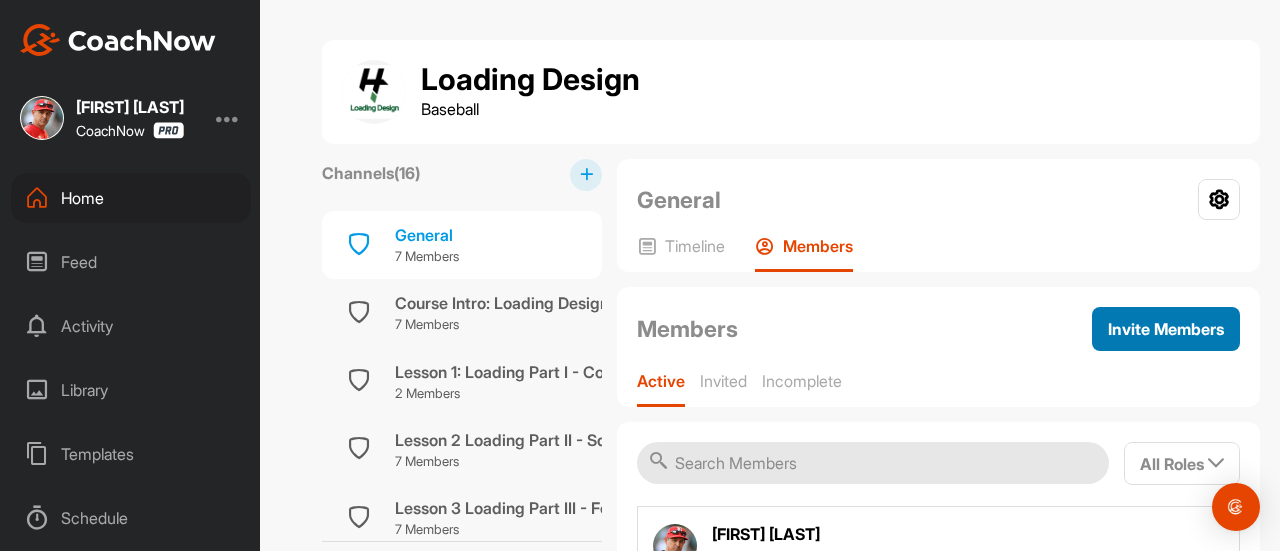 click on "Invite Members" at bounding box center [1166, 329] 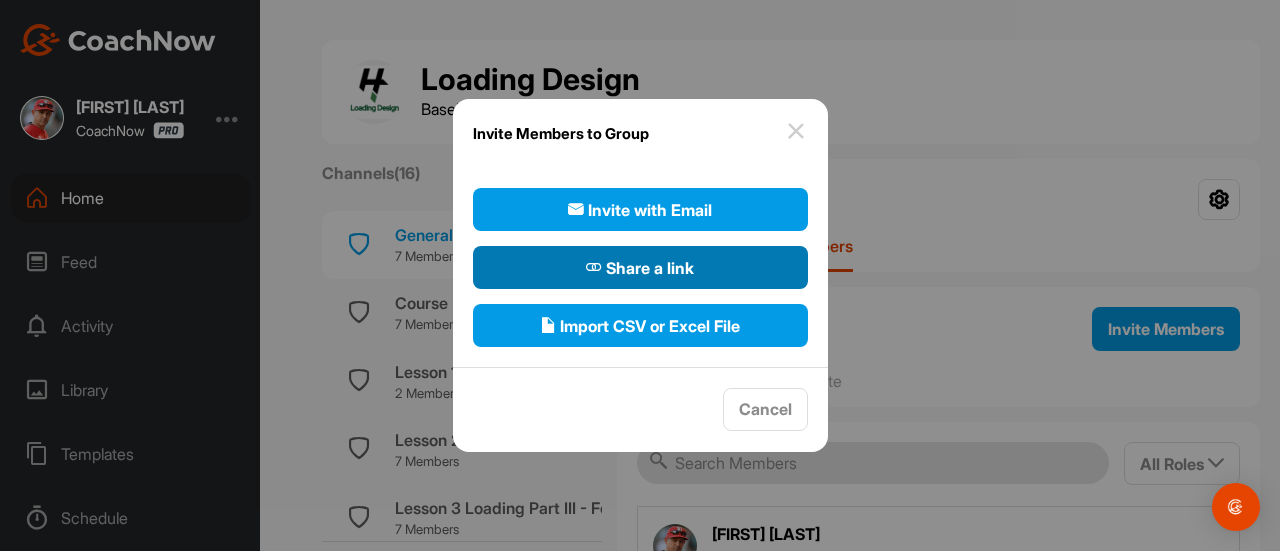 click on "Share a link" at bounding box center [640, 267] 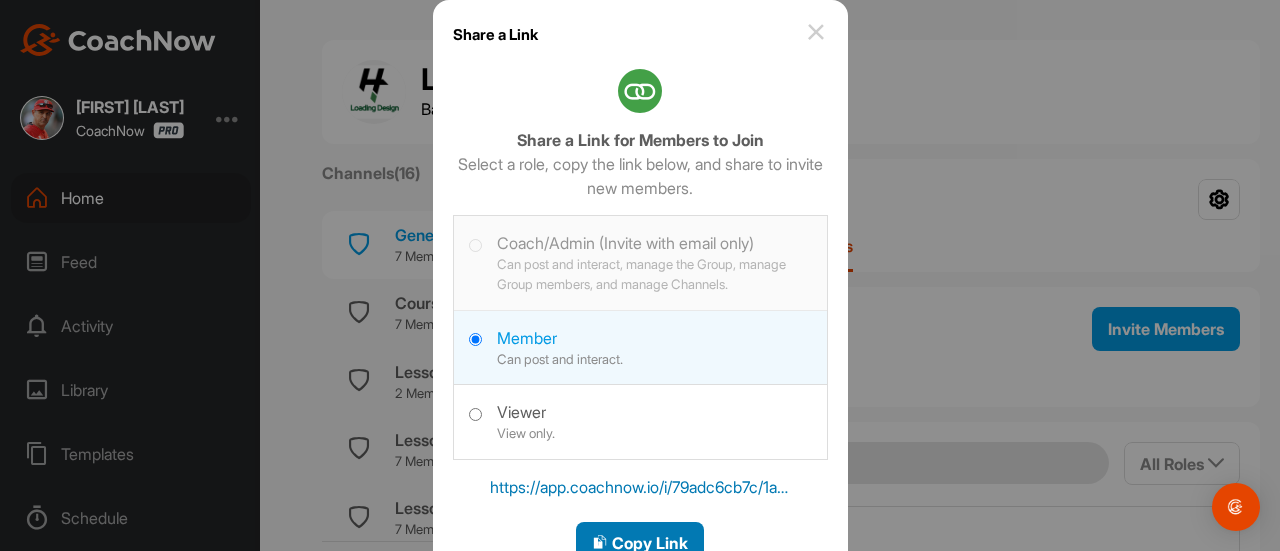 click on "Copy Link" at bounding box center [640, 543] 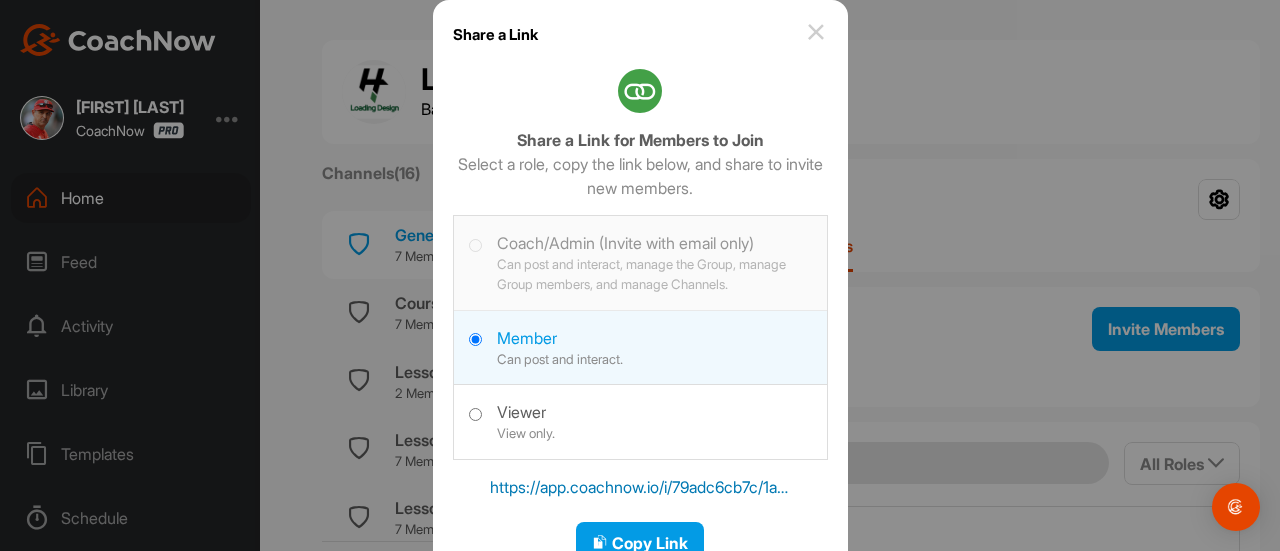 click at bounding box center [640, 275] 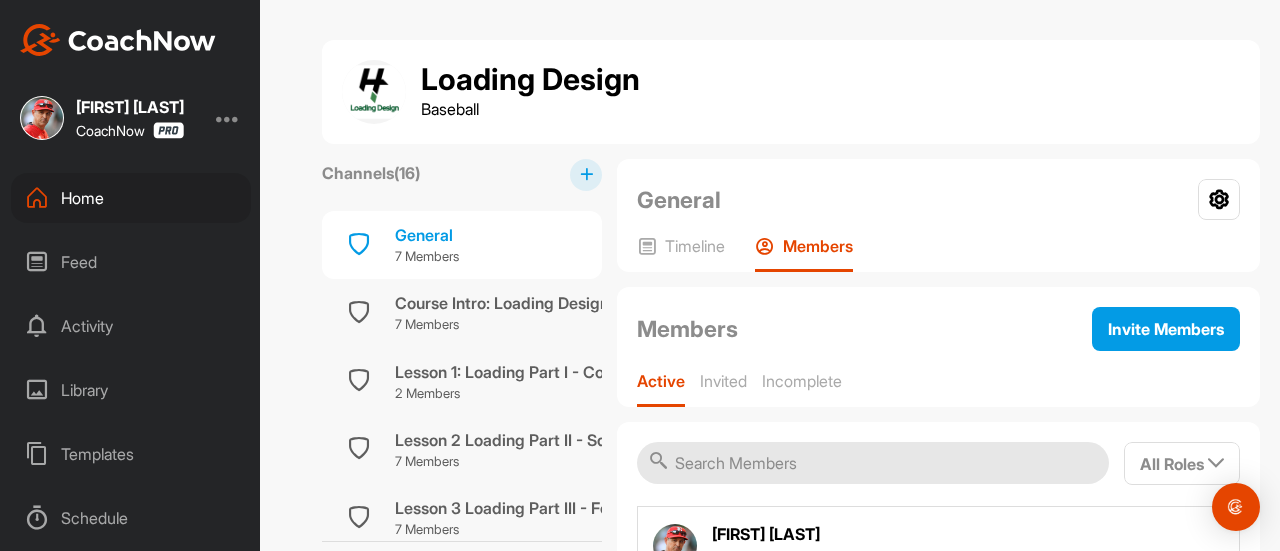 click on "Home" at bounding box center (131, 198) 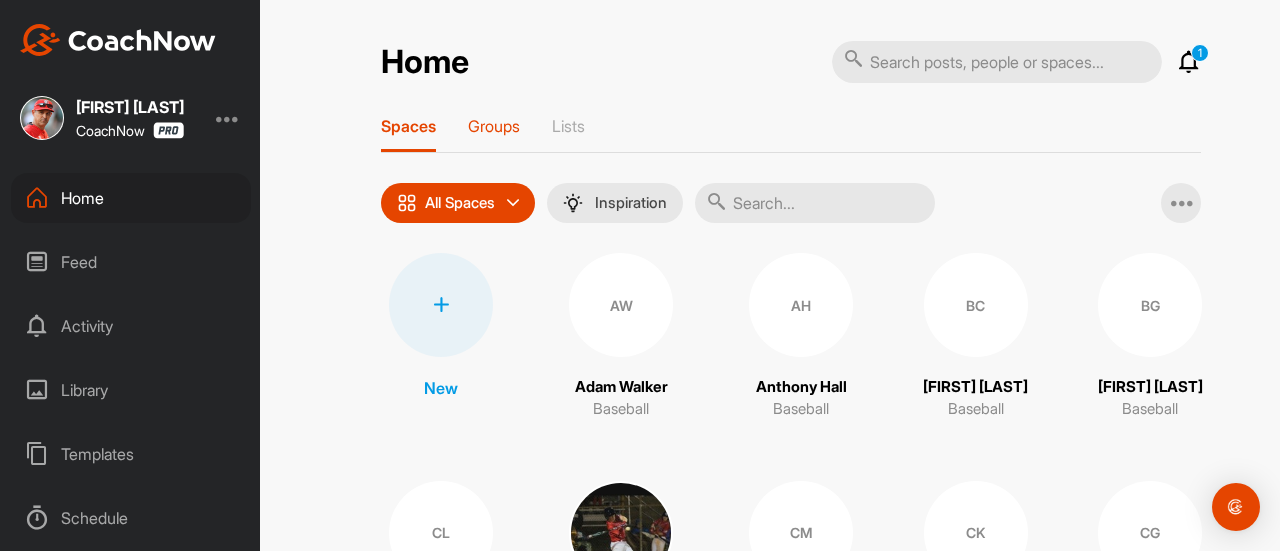 click on "Groups" at bounding box center (494, 126) 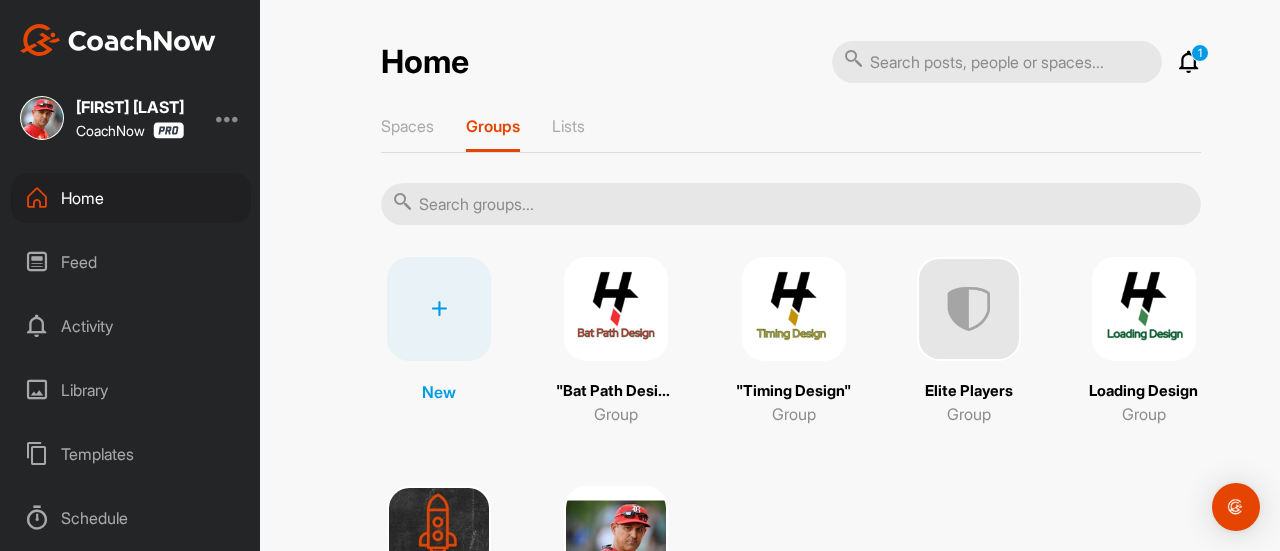 click at bounding box center [794, 309] 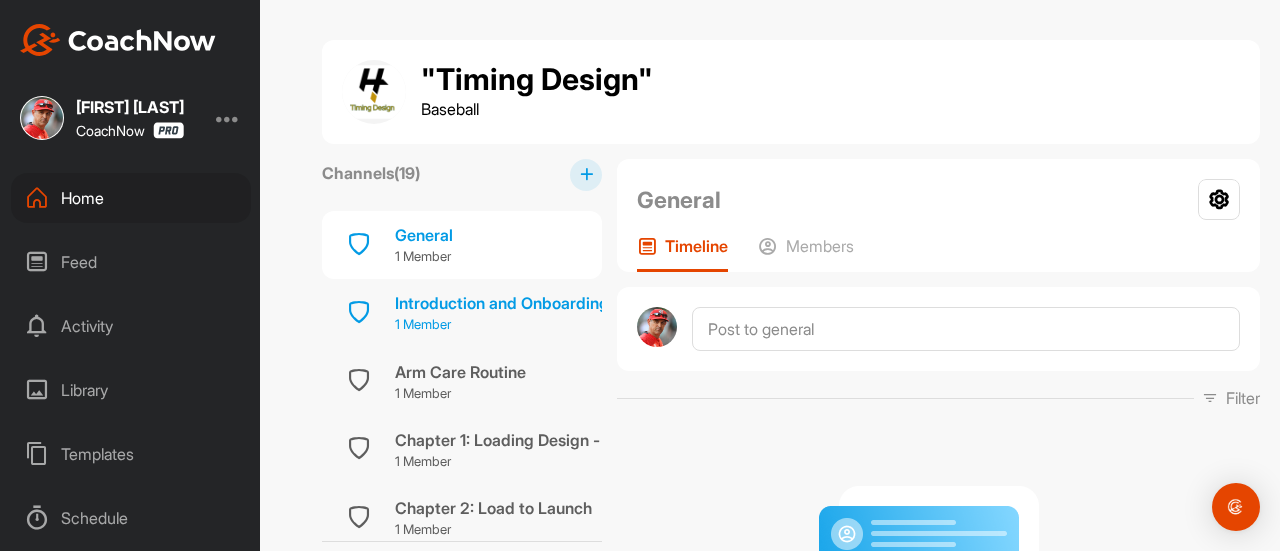 click on "Introduction and Onboarding" at bounding box center (502, 303) 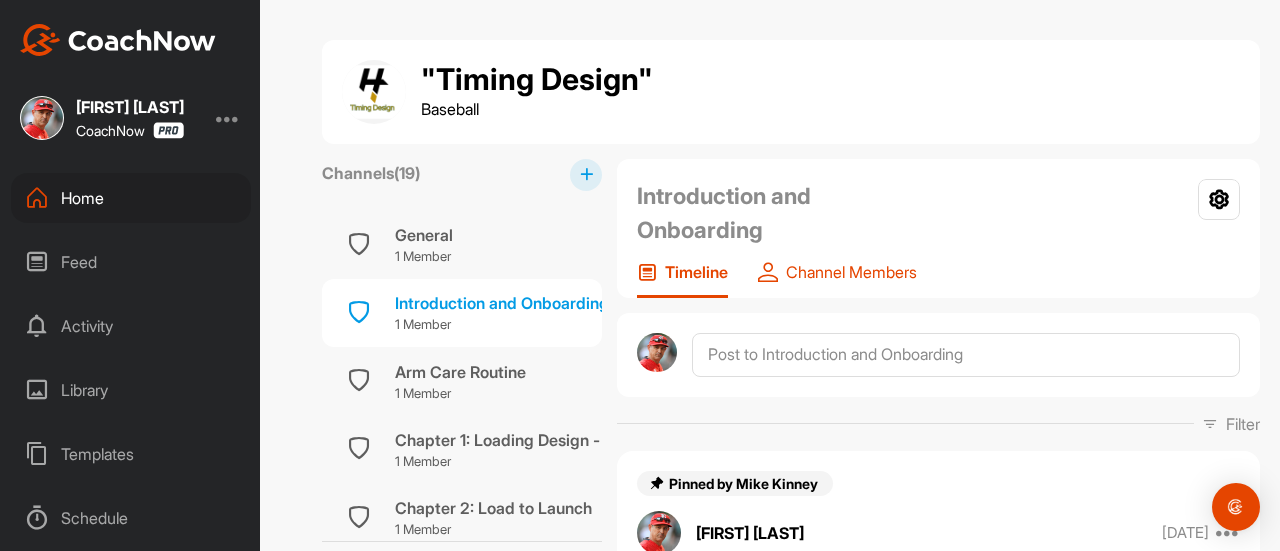 click on "Channel Members" at bounding box center [851, 272] 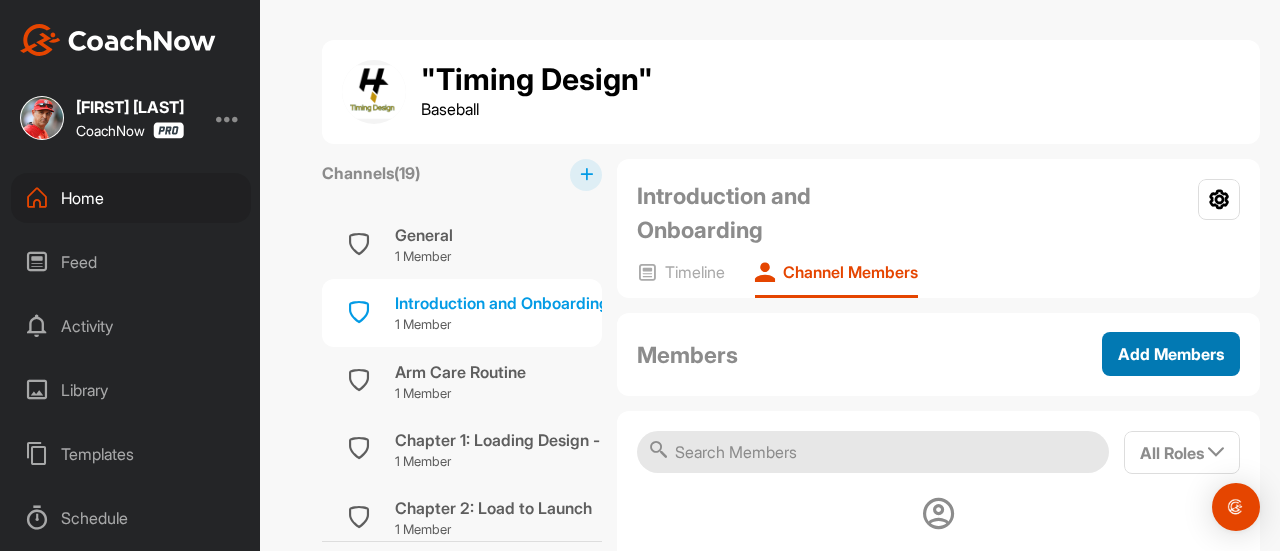 click on "Add Members" at bounding box center [1171, 354] 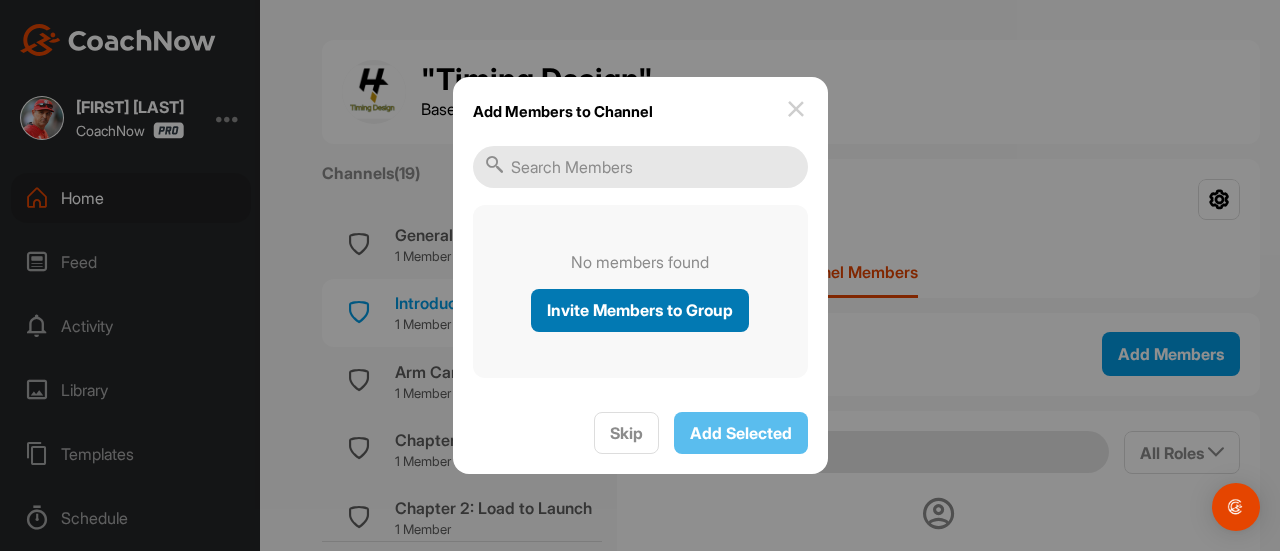 click on "Invite Members to Group" at bounding box center (640, 310) 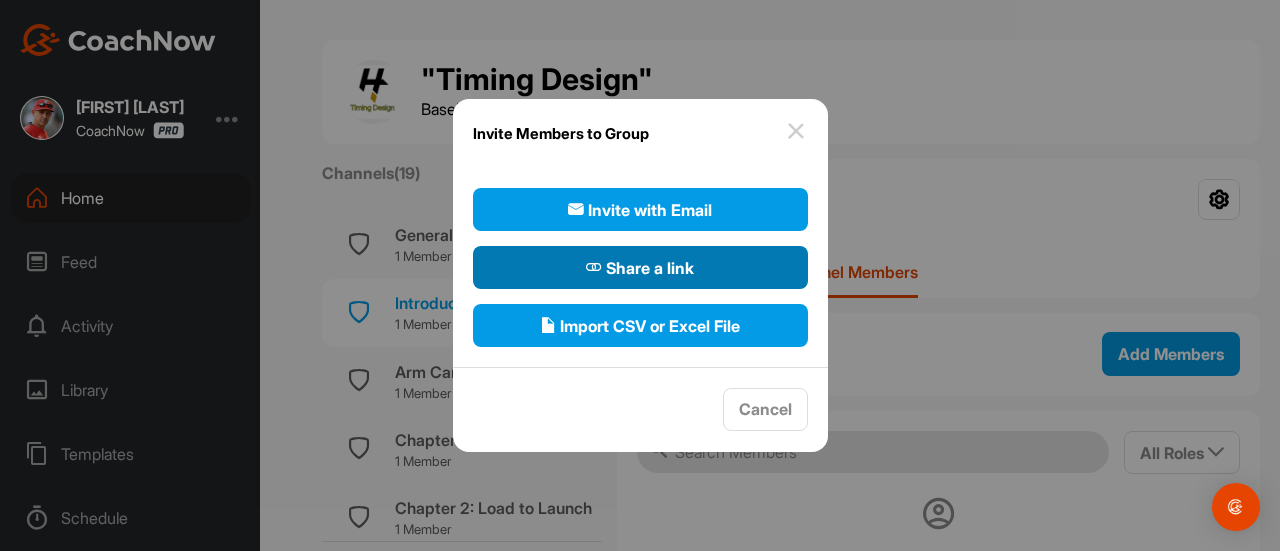 click on "Share a link" at bounding box center (640, 268) 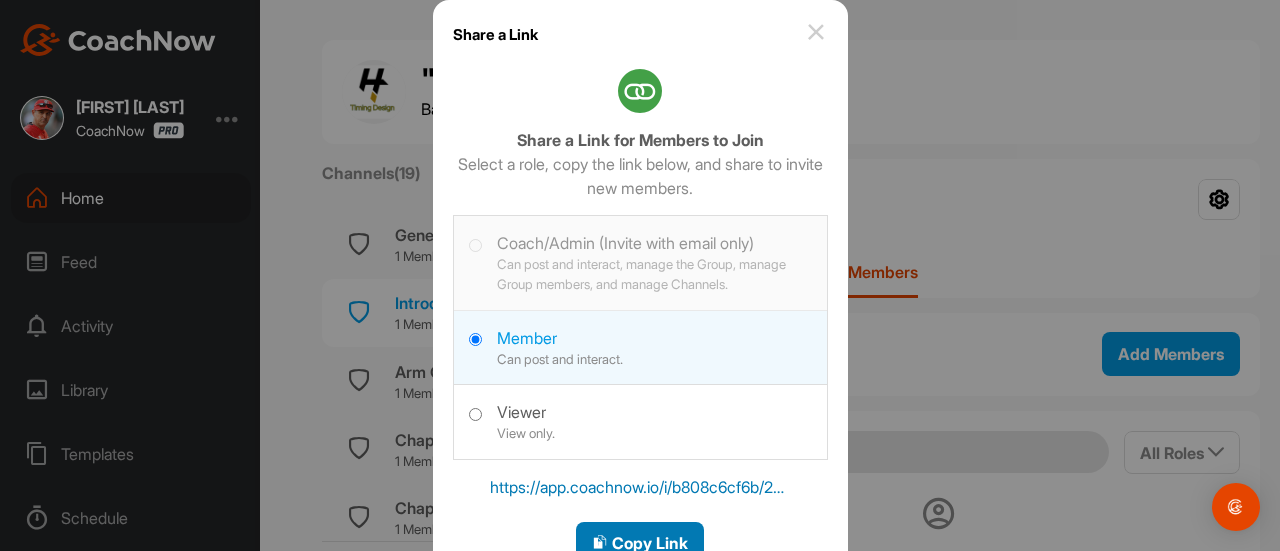 click on "Copy Link" at bounding box center [640, 543] 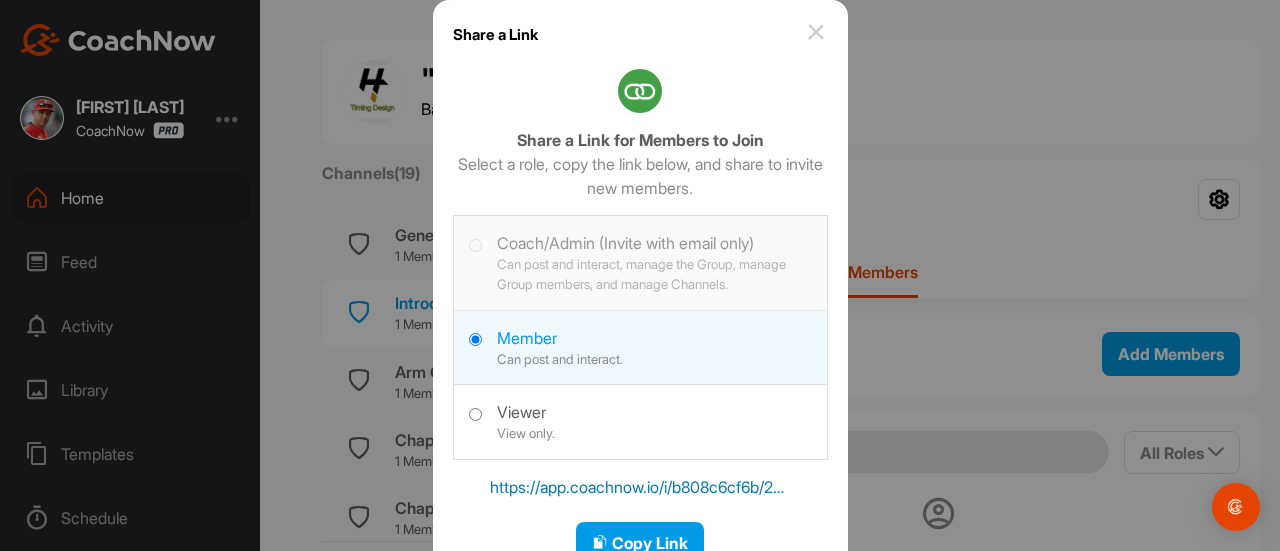 click at bounding box center (640, 275) 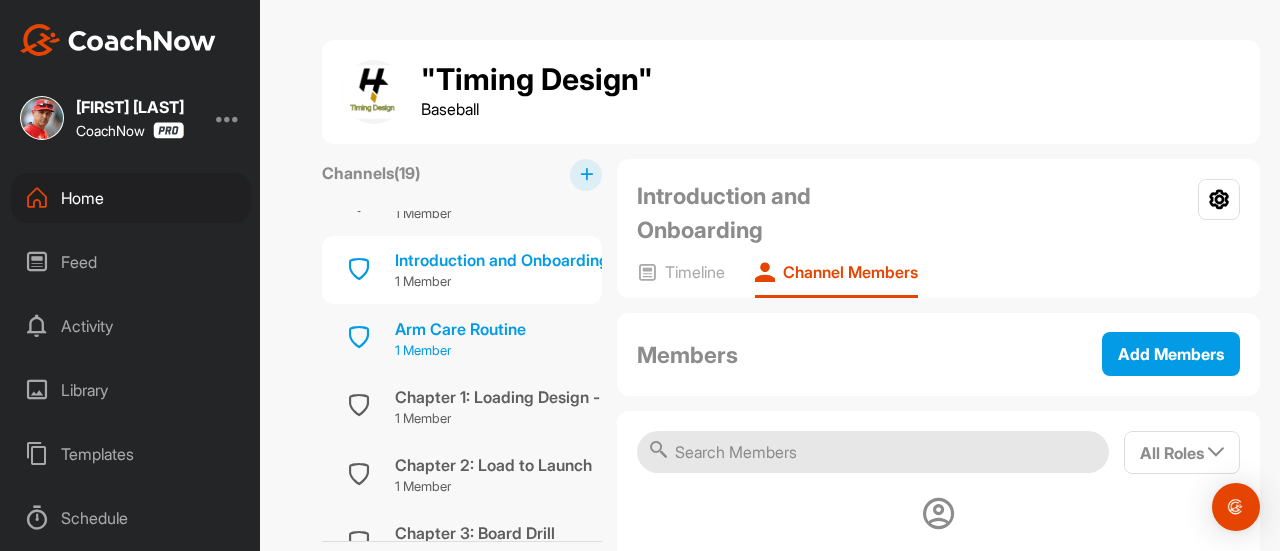 scroll, scrollTop: 44, scrollLeft: 0, axis: vertical 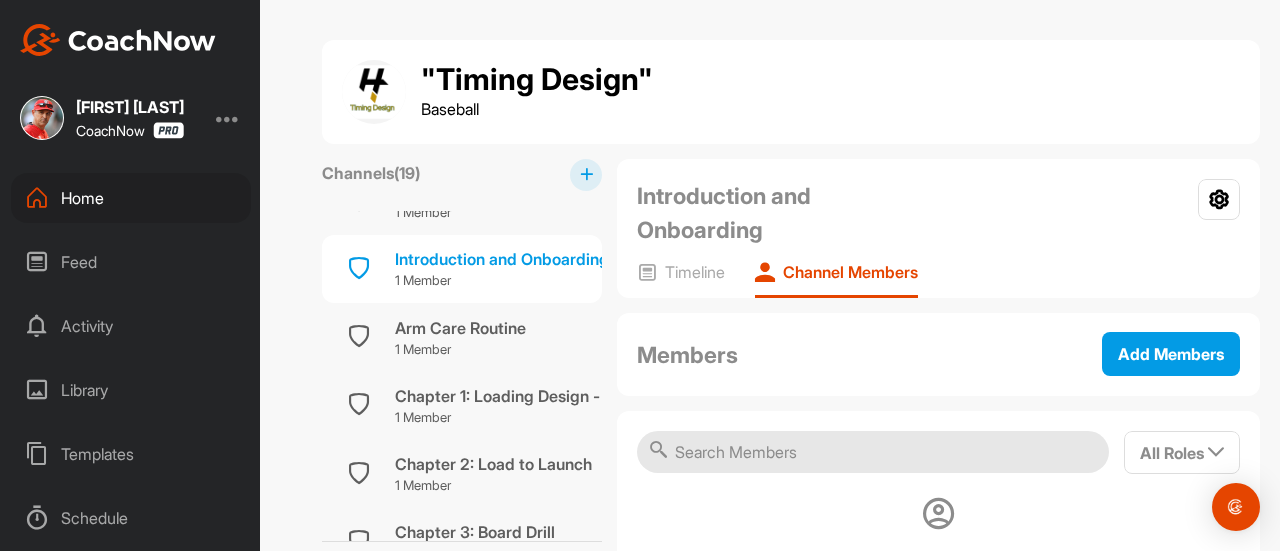 click on "Home" at bounding box center [131, 198] 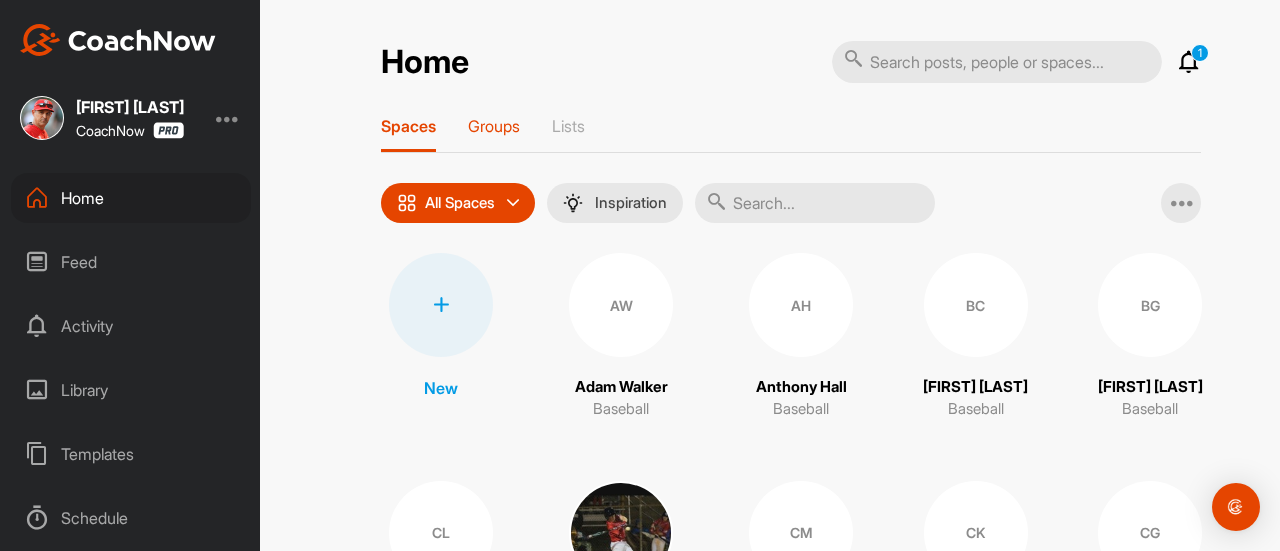 click on "Groups" at bounding box center (494, 126) 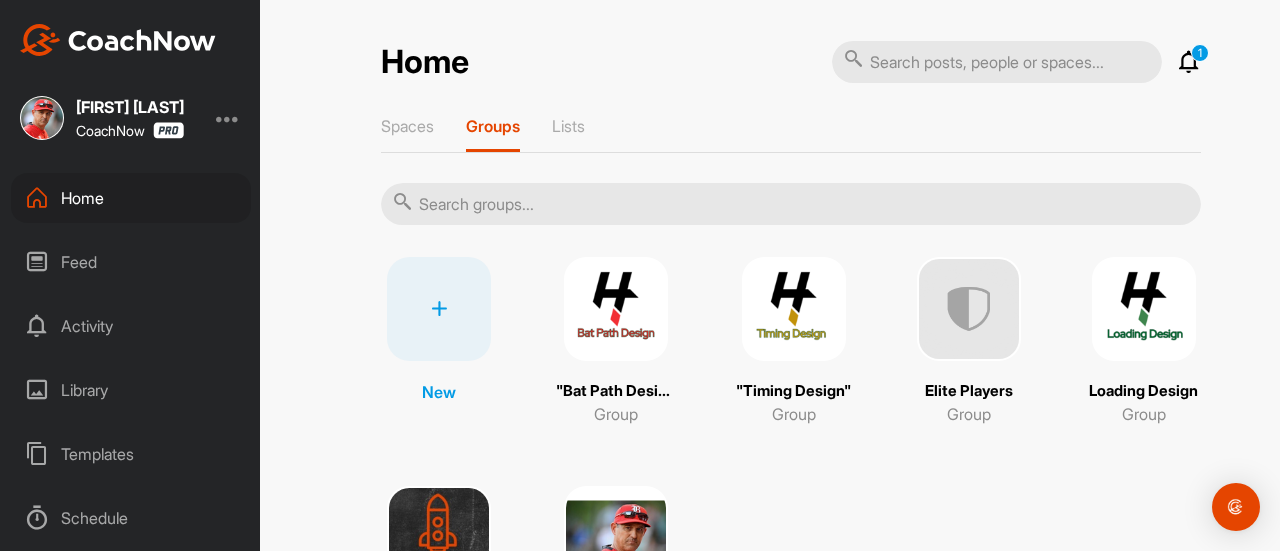 click at bounding box center (616, 309) 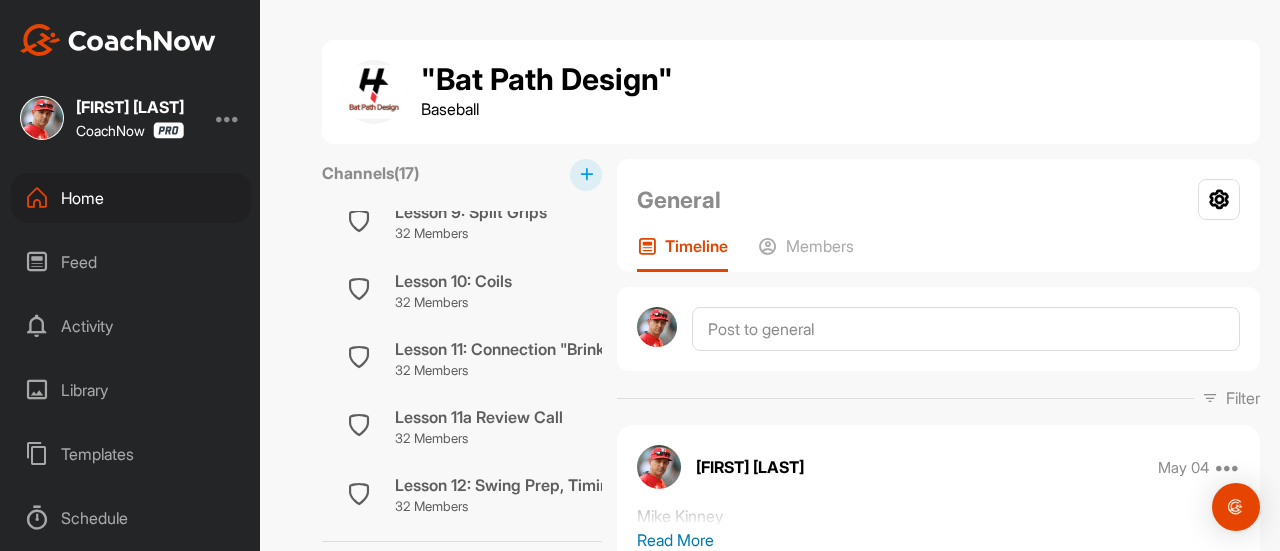 scroll, scrollTop: 900, scrollLeft: 0, axis: vertical 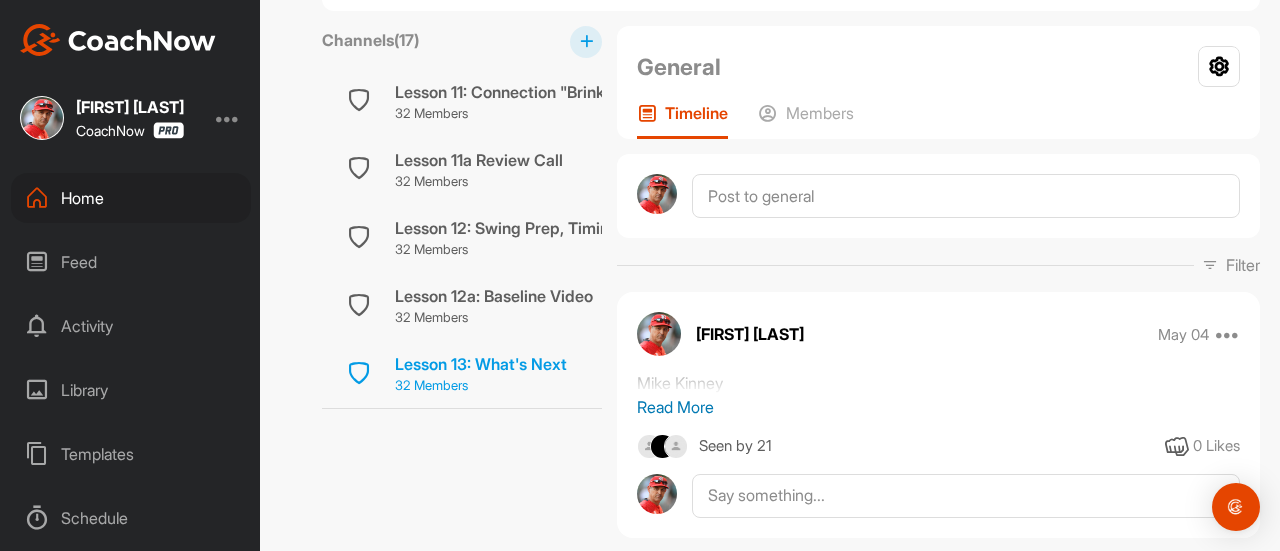 click on "Lesson 13: What's Next" at bounding box center [481, 364] 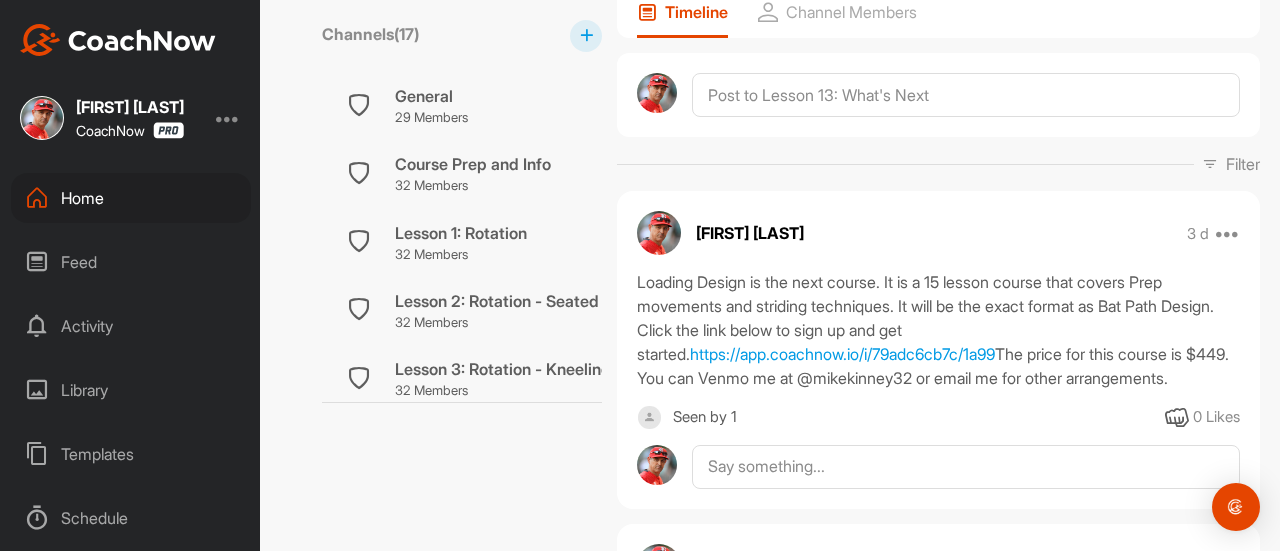 scroll, scrollTop: 233, scrollLeft: 0, axis: vertical 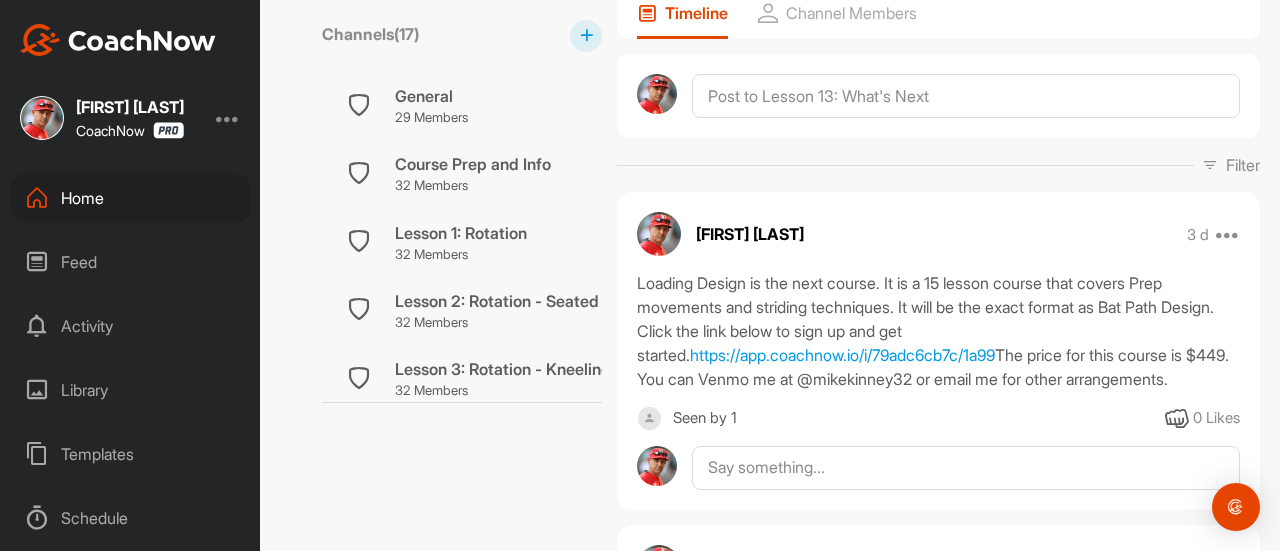 click on "Loading Design is the next course. It is a 15 lesson course that covers Prep movements and striding techniques. It will be the exact format as Bat Path Design. Click the link below to sign up and get started.
https://app.coachnow.io/i/79adc6cb7c/1a99
The price for this course is $449. You can Venmo me at @mikekinney32 or email me for other arrangements." at bounding box center [938, 331] 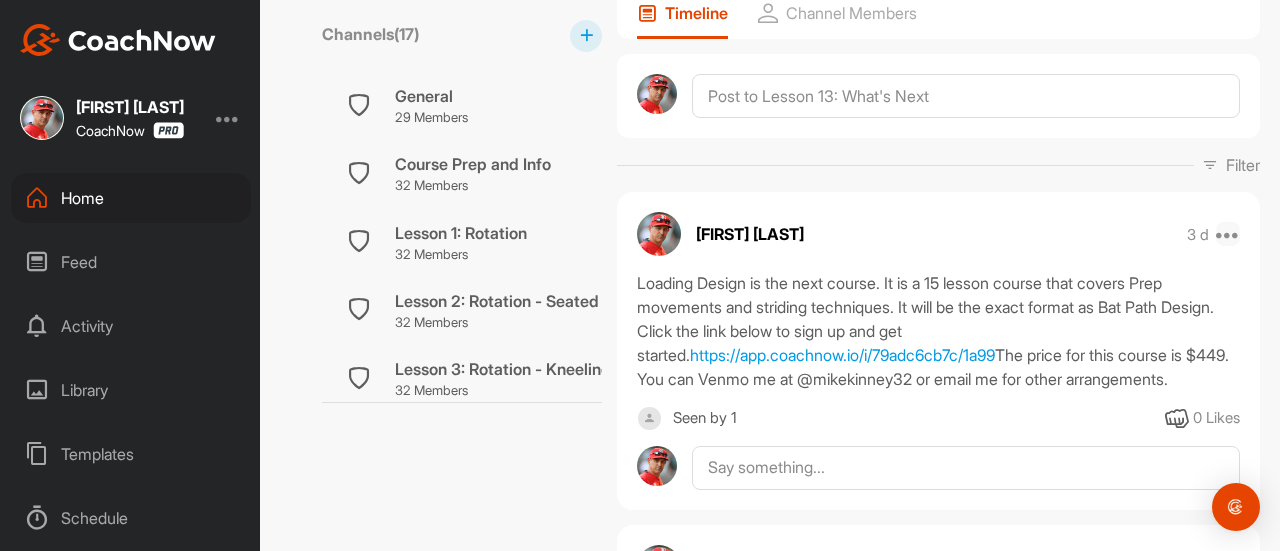 click at bounding box center [1228, 234] 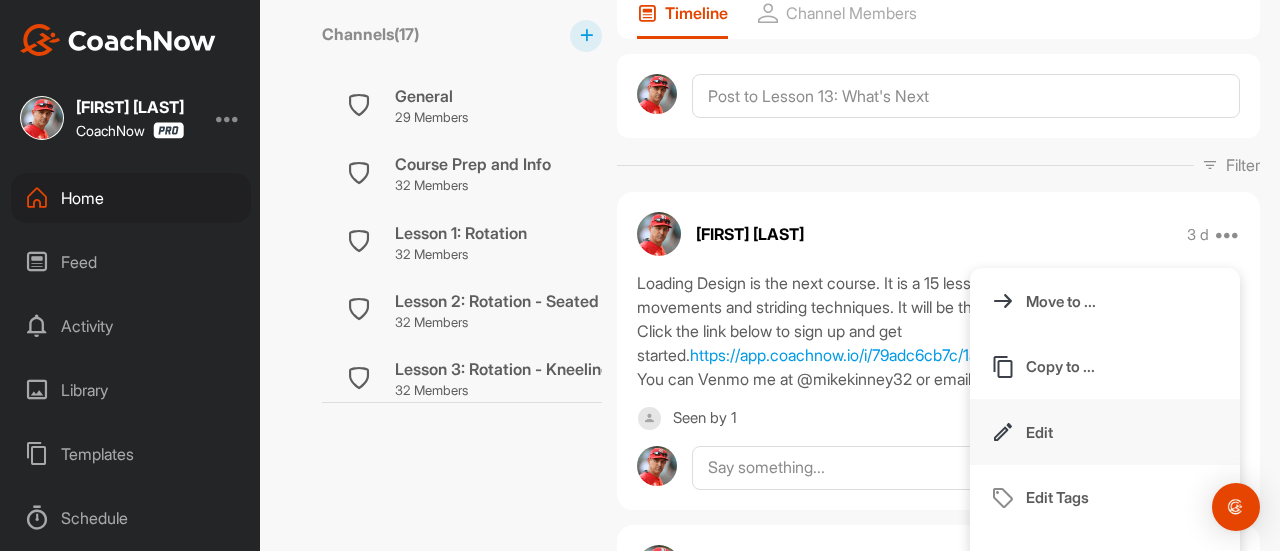 click on "Edit" at bounding box center [1105, 432] 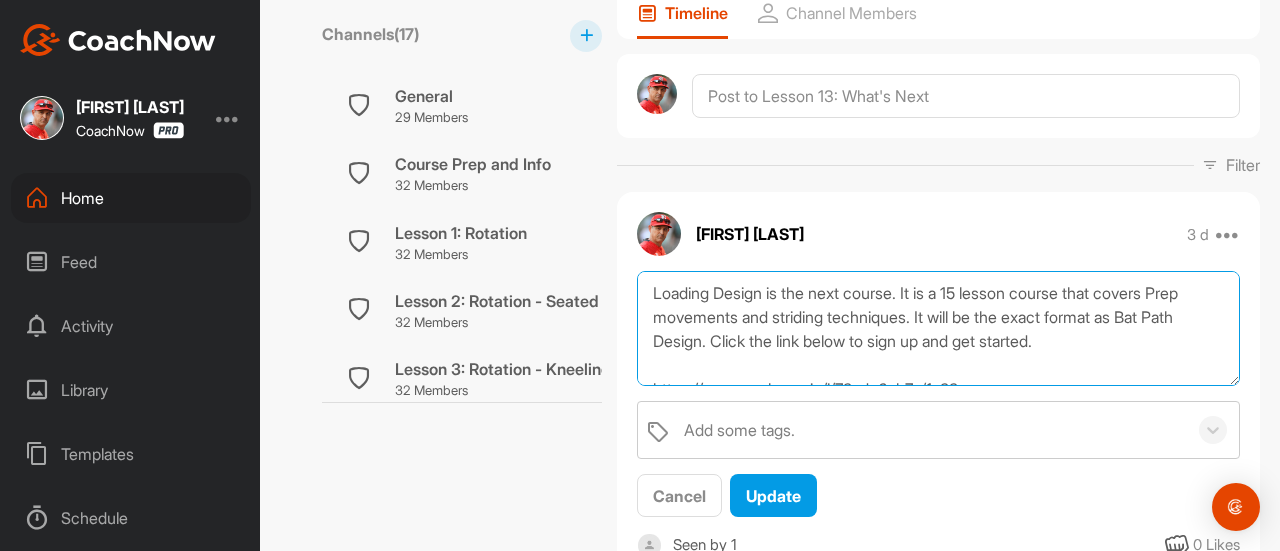 click on "Loading Design is the next course. It is a 15 lesson course that covers Prep movements and striding techniques. It will be the exact format as Bat Path Design. Click the link below to sign up and get started.
https://app.coachnow.io/i/79adc6cb7c/1a99
The price for this course is $449. You can Venmo me at @[USERNAME] or email me for other arrangements." at bounding box center (938, 328) 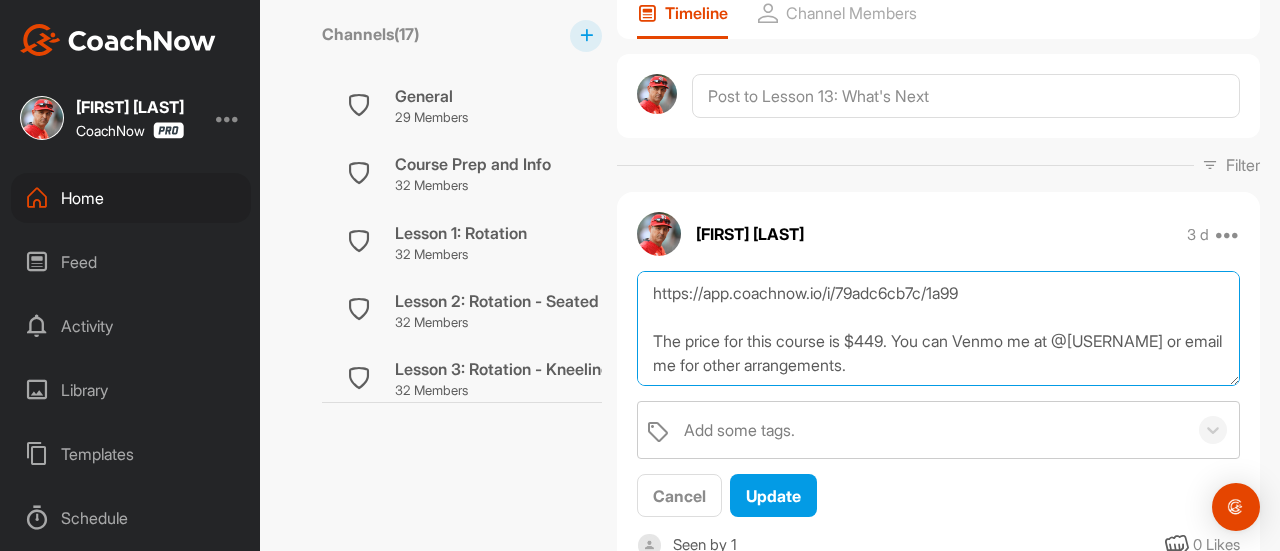 click on "Loading Design is the next course. It is a 15 lesson course that covers Prep movements and striding techniques. It will be the exact format as Bat Path Design. Click the link below to sign up and get started.
https://app.coachnow.io/i/79adc6cb7c/1a99
The price for this course is $449. You can Venmo me at @[USERNAME] or email me for other arrangements." at bounding box center [938, 328] 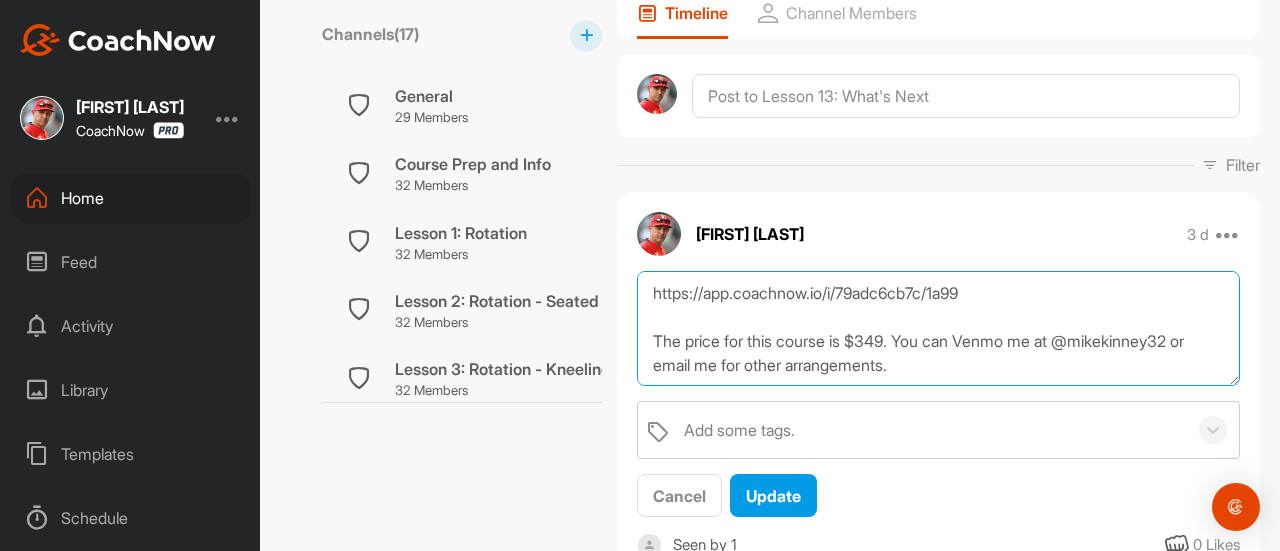 click on "Loading Design is the next course. It is a 15 lesson course that covers Prep movements and striding techniques. It will be the exact format as Bat Path Design. Click the link below to sign up and get started.
https://app.coachnow.io/i/79adc6cb7c/1a99
The price for this course is $349. You can Venmo me at @mikekinney32 or email me for other arrangements." at bounding box center (938, 328) 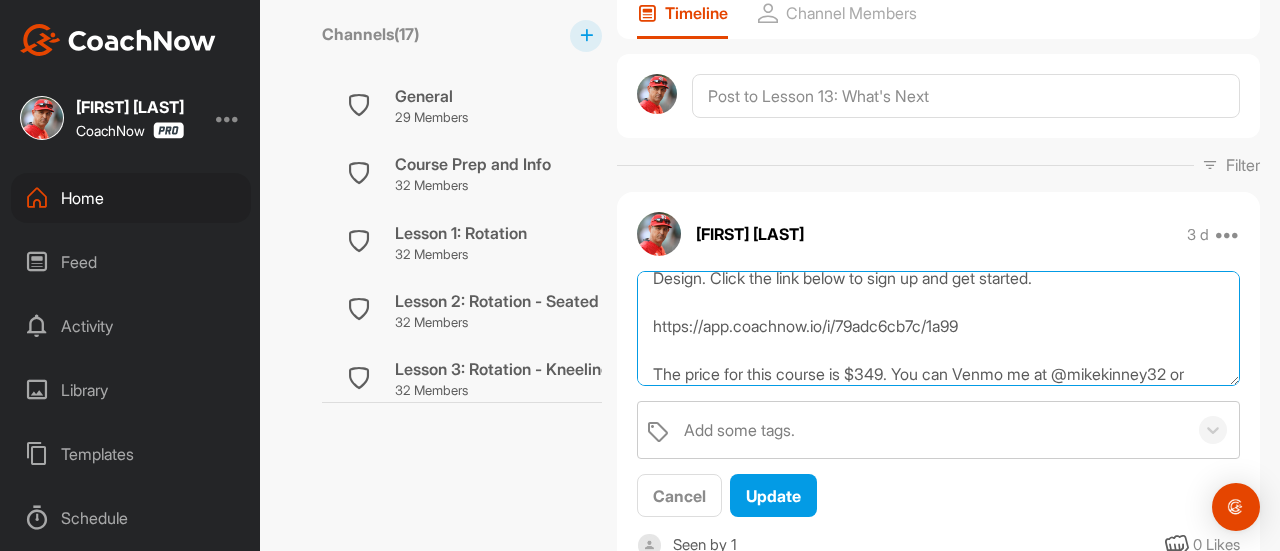 scroll, scrollTop: 120, scrollLeft: 0, axis: vertical 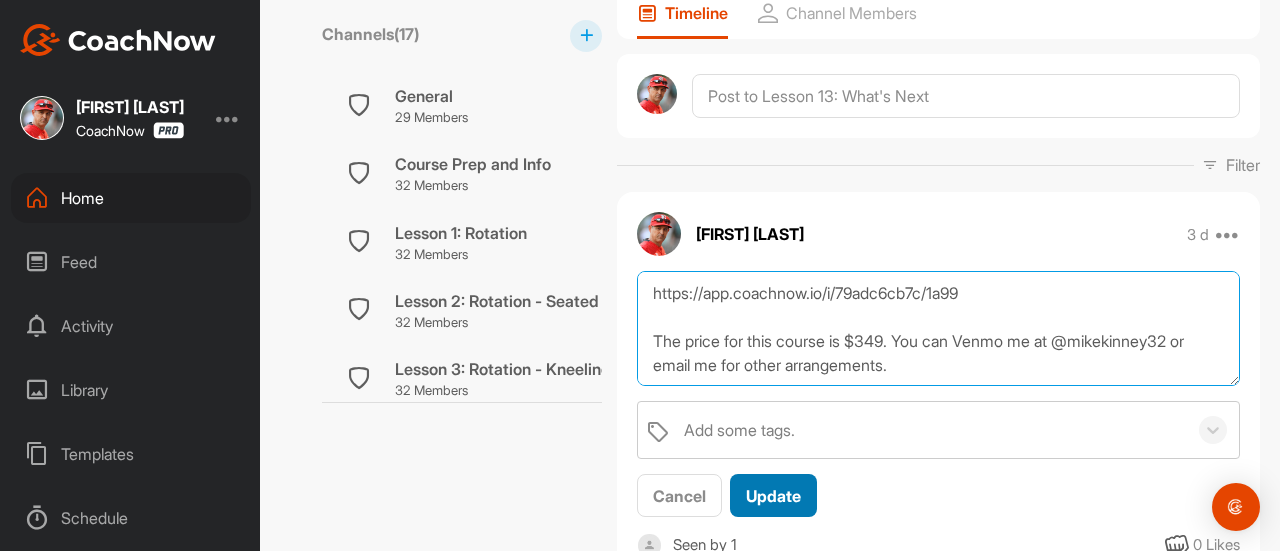 type on "Loading Design is the next course. It is a 15 lesson course that covers Prep movements and striding techniques. It will be the exact format as Bat Path Design. Click the link below to sign up and get started.
https://app.coachnow.io/i/79adc6cb7c/1a99
The price for this course is $349. You can Venmo me at @mikekinney32 or email me for other arrangements." 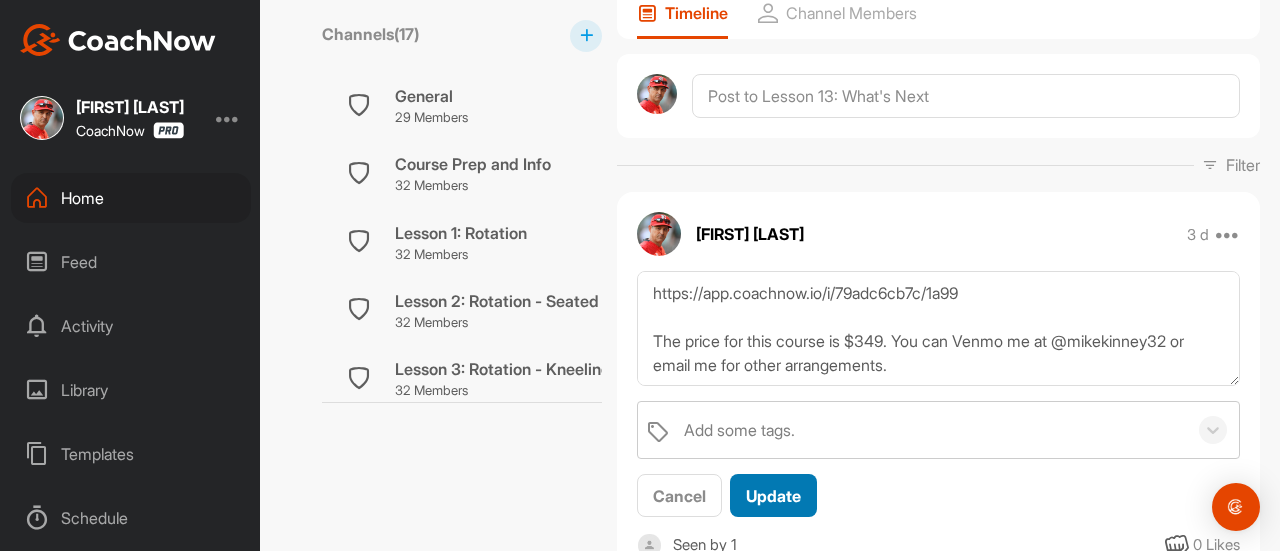 click on "Update" at bounding box center (773, 496) 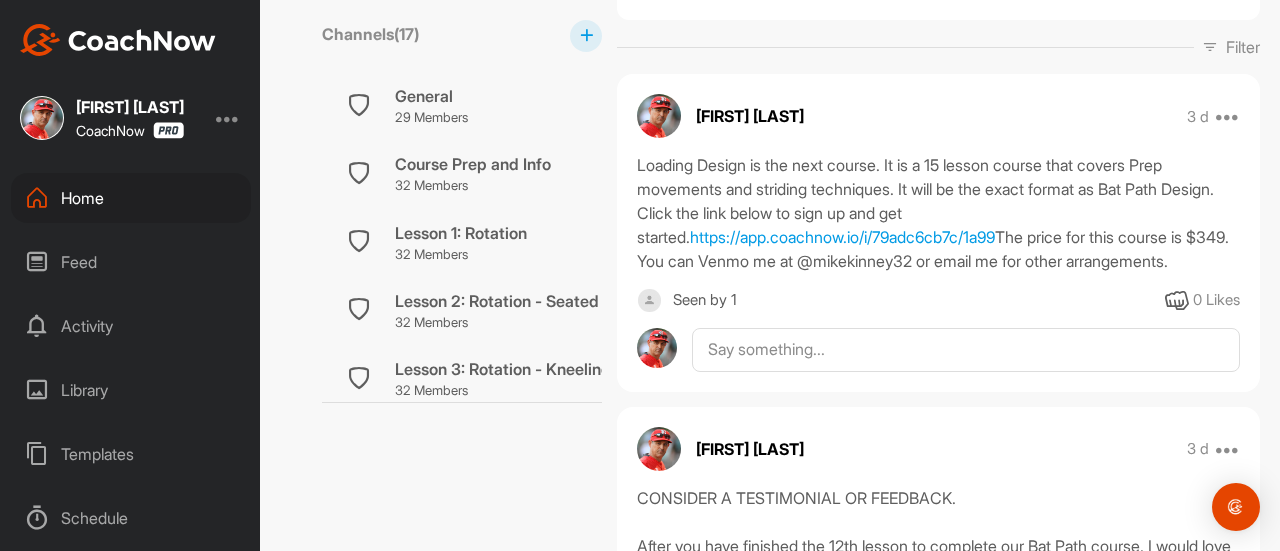 scroll, scrollTop: 345, scrollLeft: 0, axis: vertical 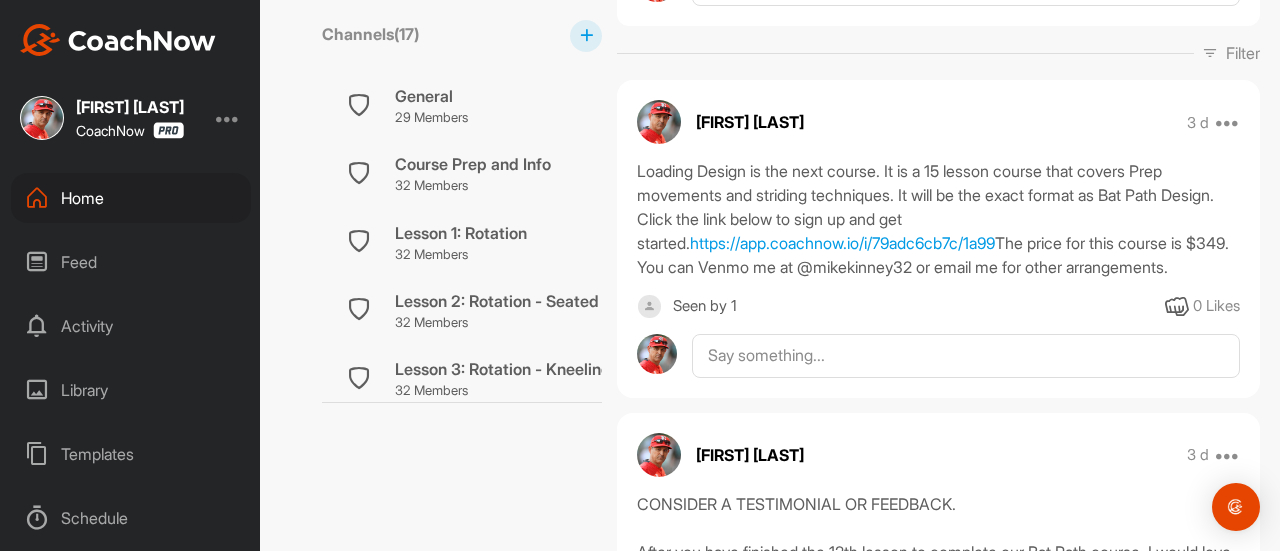 click on "Loading Design is the next course. It is a 15 lesson course that covers Prep movements and striding techniques. It will be the exact format as Bat Path Design. Click the link below to sign up and get started.
https://app.coachnow.io/i/79adc6cb7c/1a99
The price for this course is $349. You can Venmo me at @mikekinney32 or email me for other arrangements." at bounding box center [938, 219] 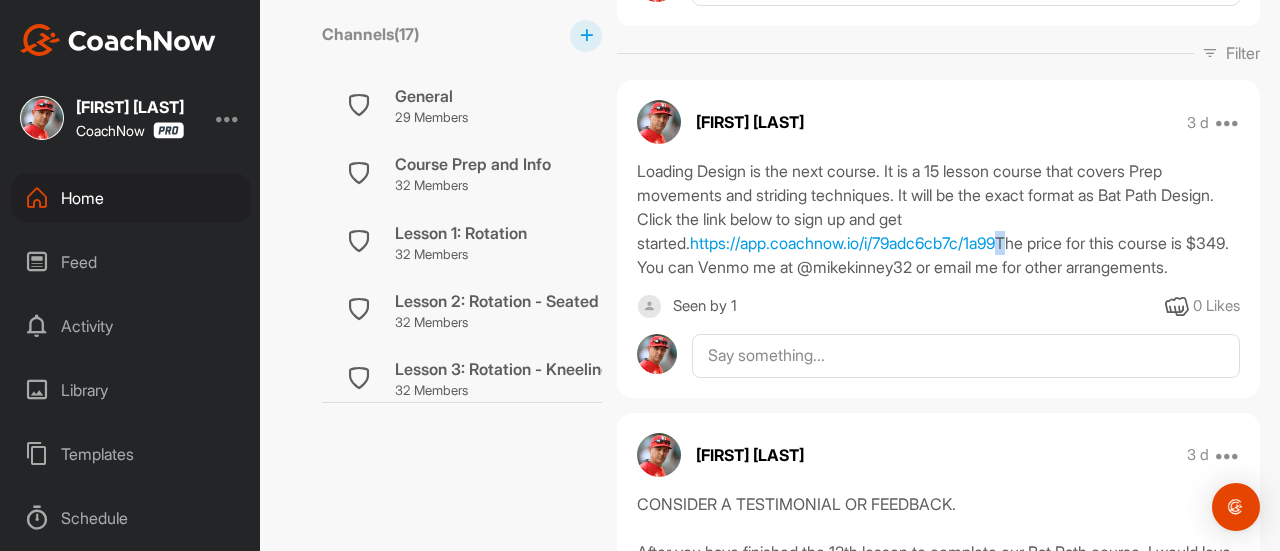 click on "Loading Design is the next course. It is a 15 lesson course that covers Prep movements and striding techniques. It will be the exact format as Bat Path Design. Click the link below to sign up and get started.
https://app.coachnow.io/i/79adc6cb7c/1a99
The price for this course is $349. You can Venmo me at @mikekinney32 or email me for other arrangements." at bounding box center (938, 219) 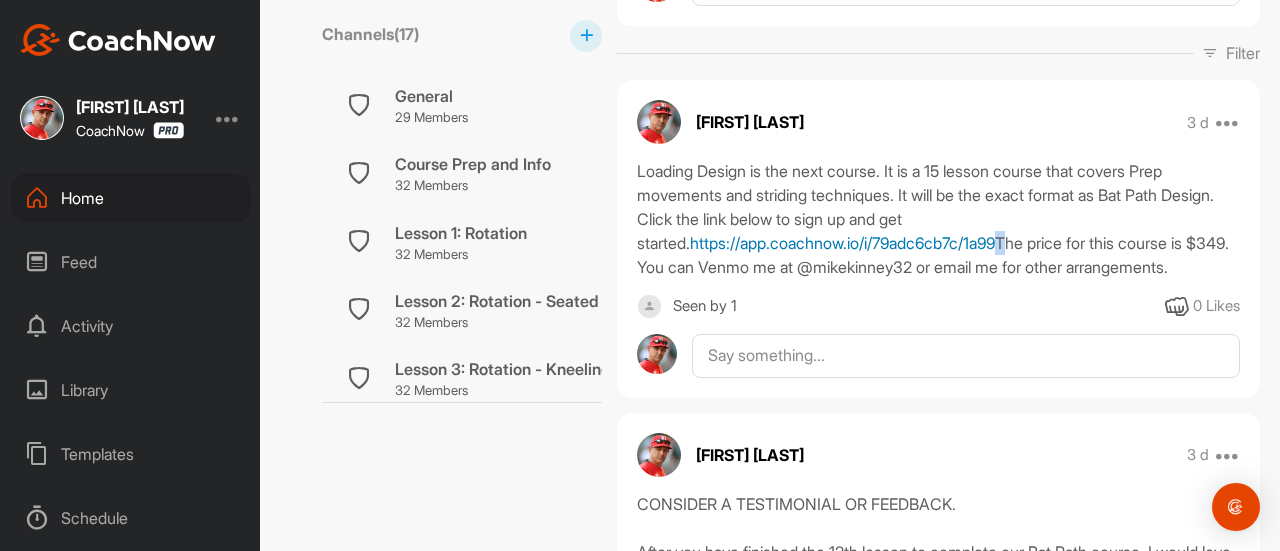 click on "https://app.coachnow.io/i/79adc6cb7c/1a99" at bounding box center [842, 243] 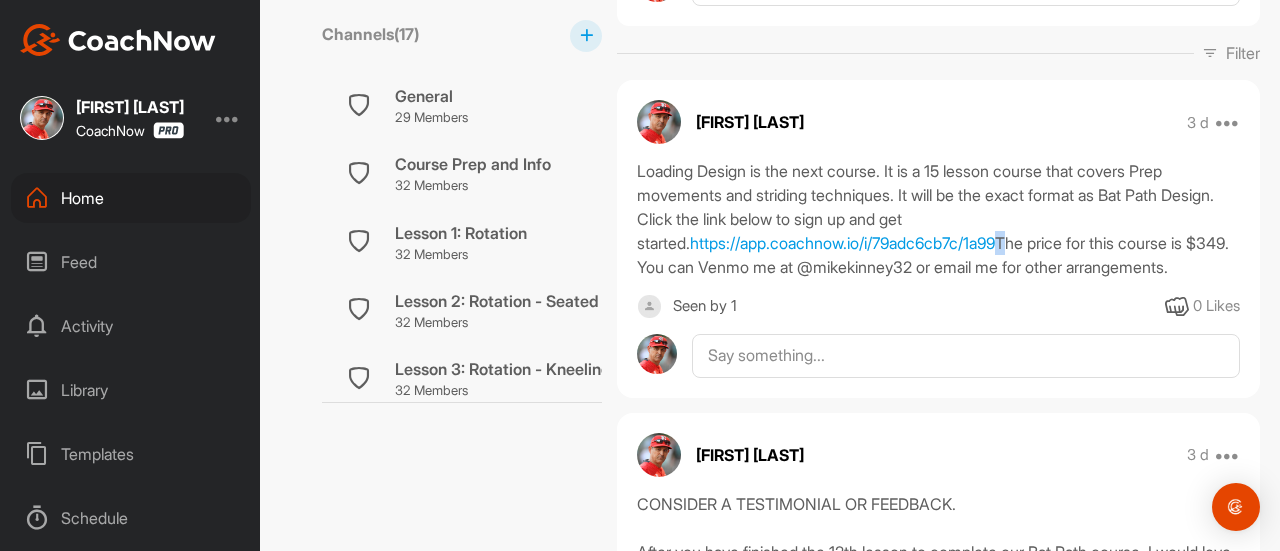 drag, startPoint x: 636, startPoint y: 243, endPoint x: 976, endPoint y: 258, distance: 340.33072 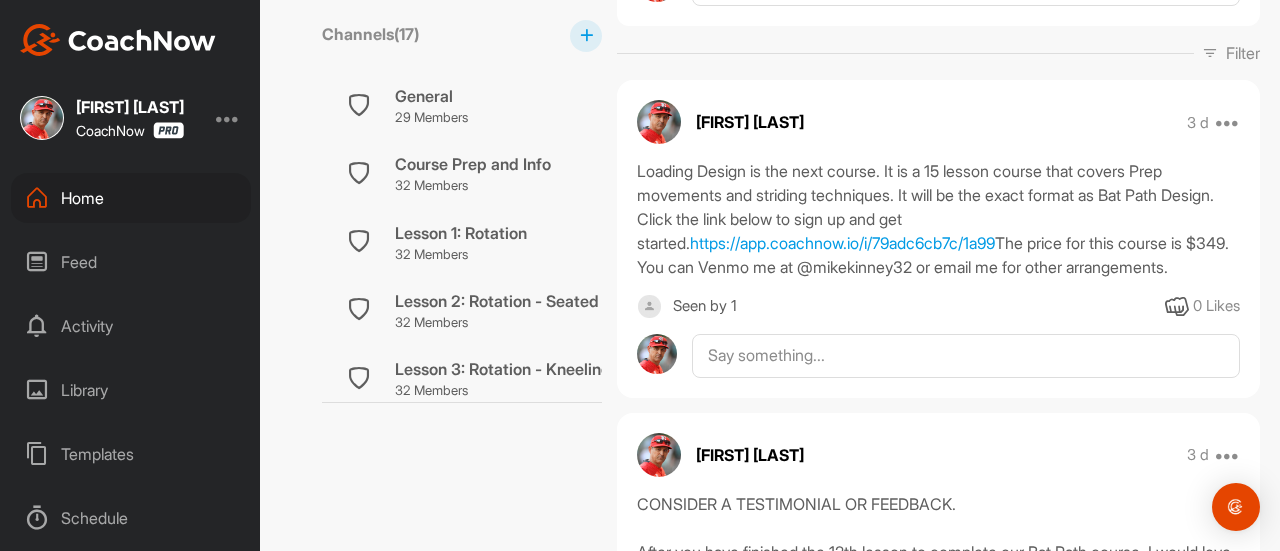 click on "Loading Design is the next course. It is a 15 lesson course that covers Prep movements and striding techniques. It will be the exact format as Bat Path Design. Click the link below to sign up and get started.
https://app.coachnow.io/i/79adc6cb7c/1a99
The price for this course is $349. You can Venmo me at @mikekinney32 or email me for other arrangements." at bounding box center [938, 219] 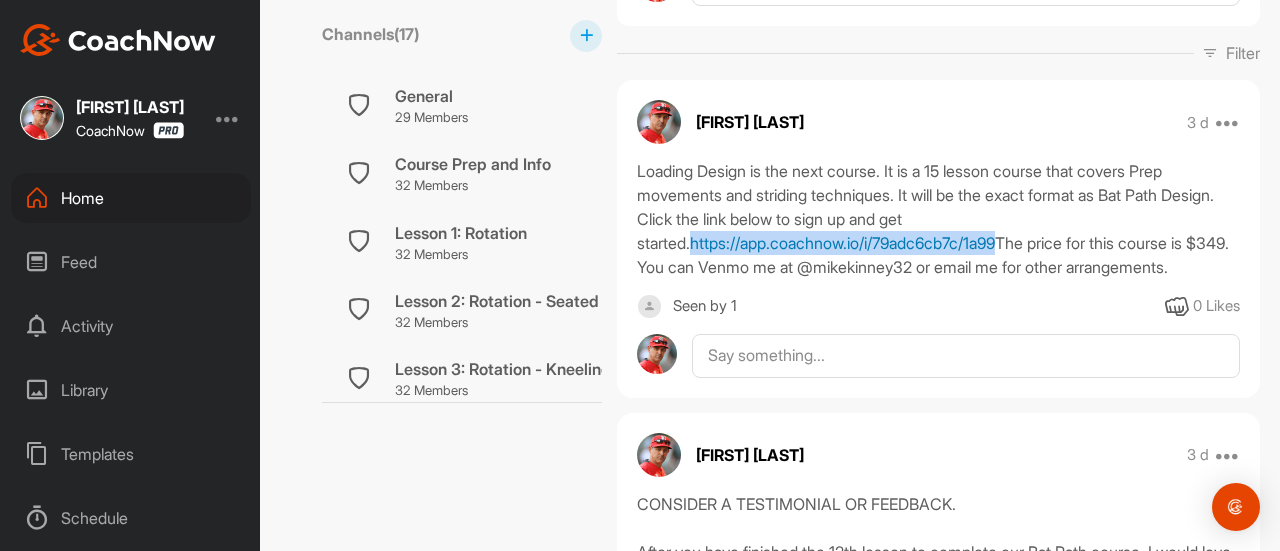 drag, startPoint x: 976, startPoint y: 267, endPoint x: 639, endPoint y: 257, distance: 337.14835 